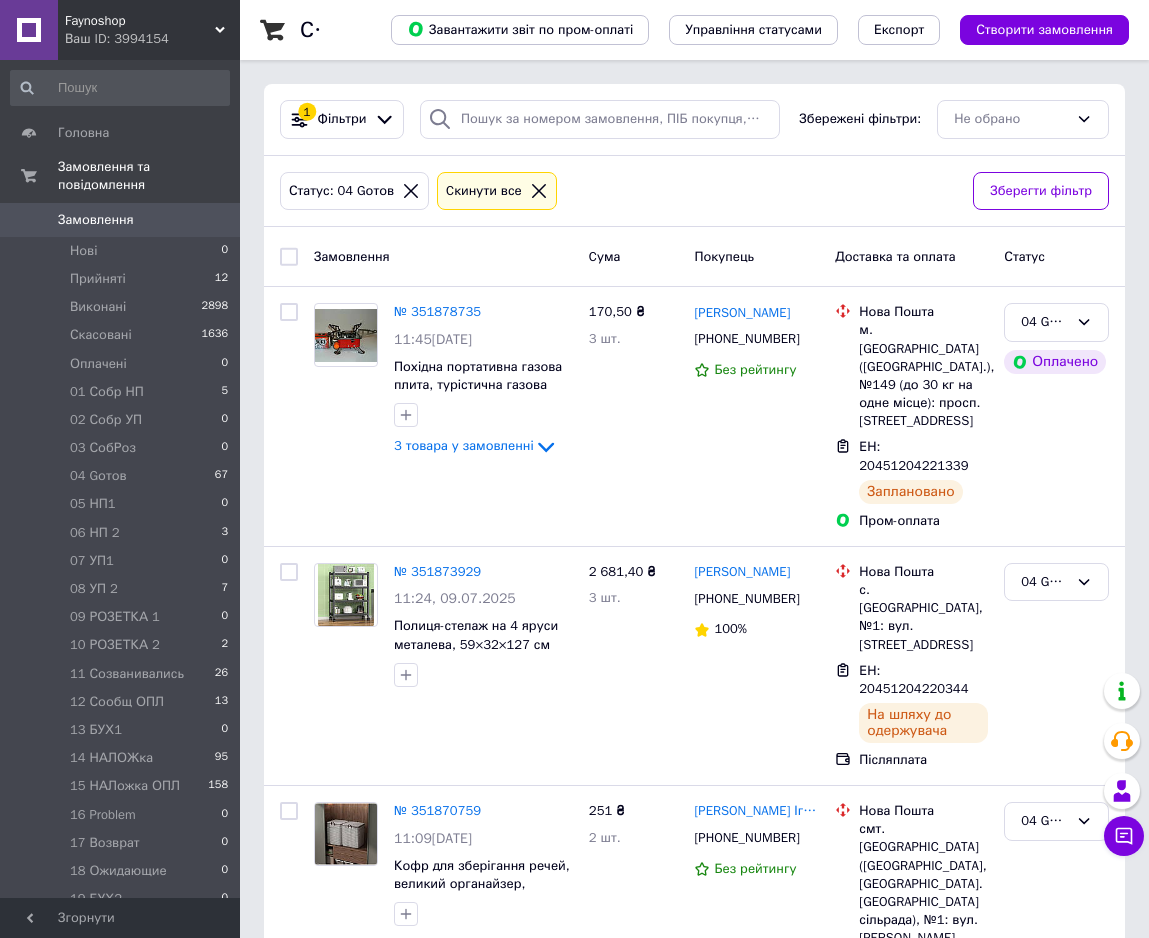 scroll, scrollTop: 1086, scrollLeft: 0, axis: vertical 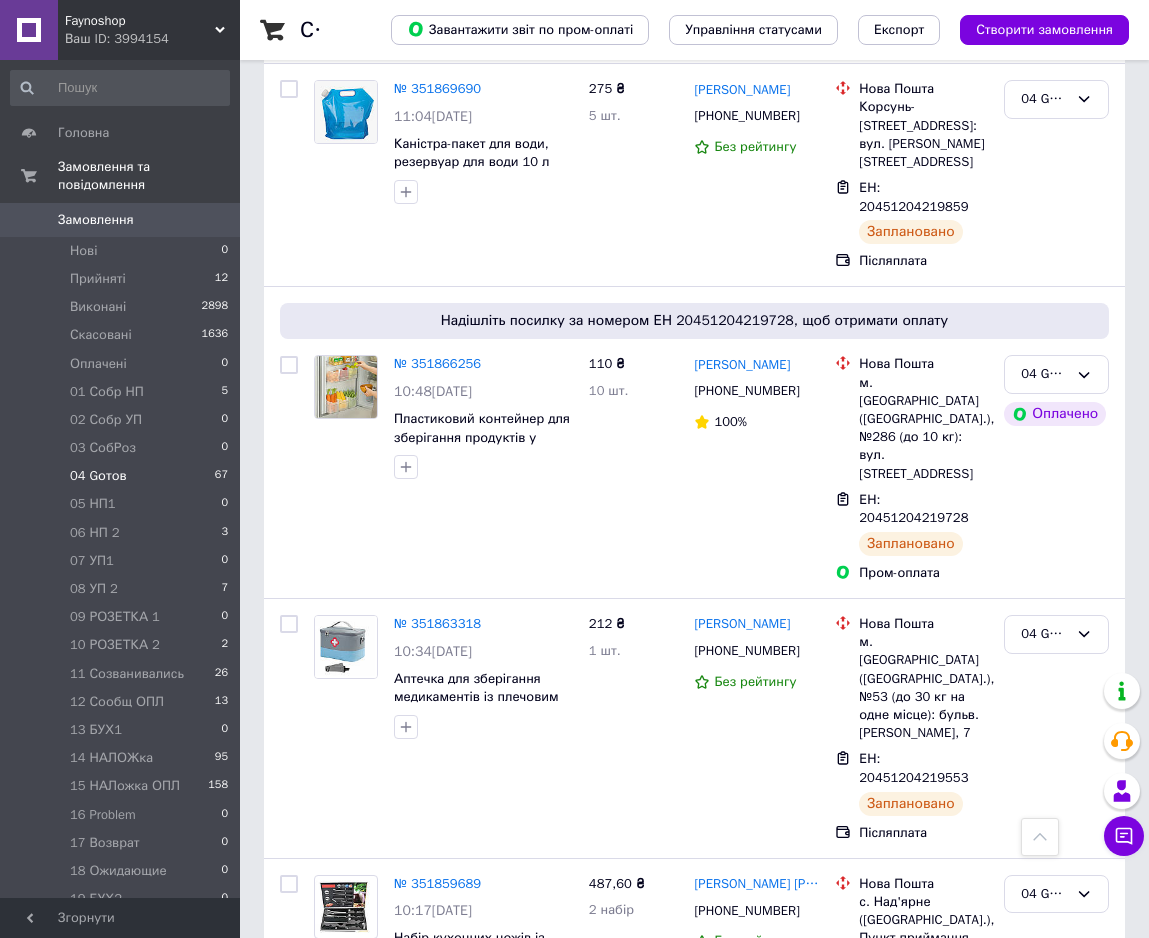 click on "04 Gотов" at bounding box center [98, 476] 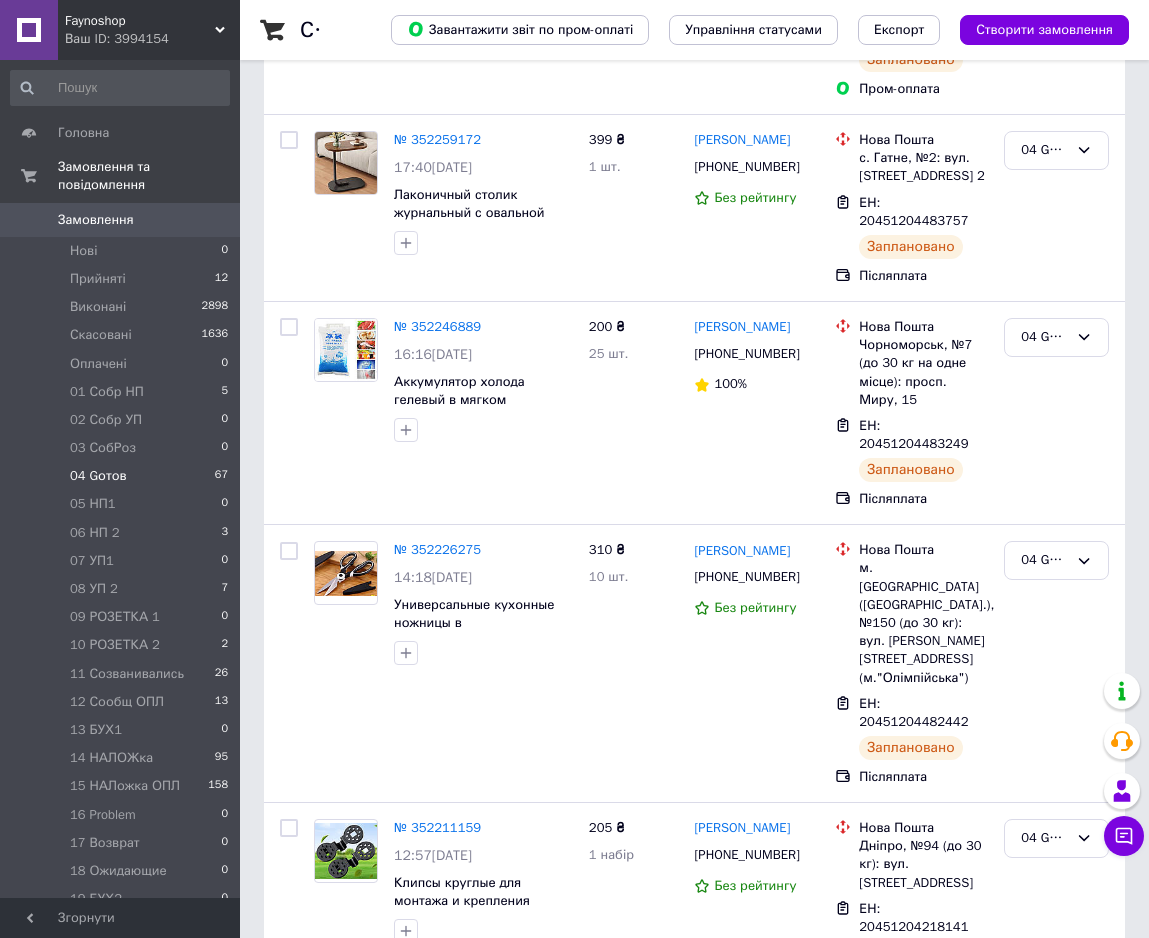 scroll, scrollTop: 0, scrollLeft: 0, axis: both 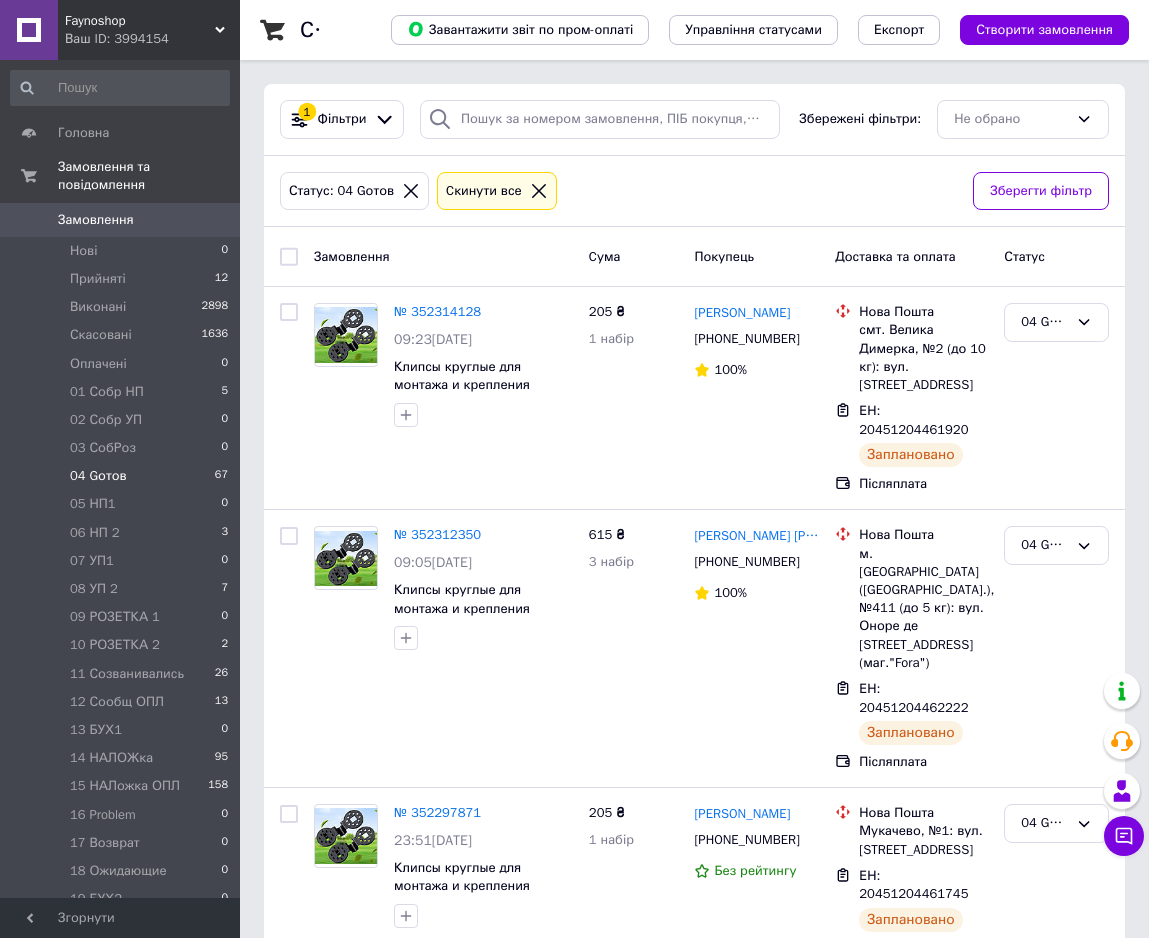 click at bounding box center (289, 257) 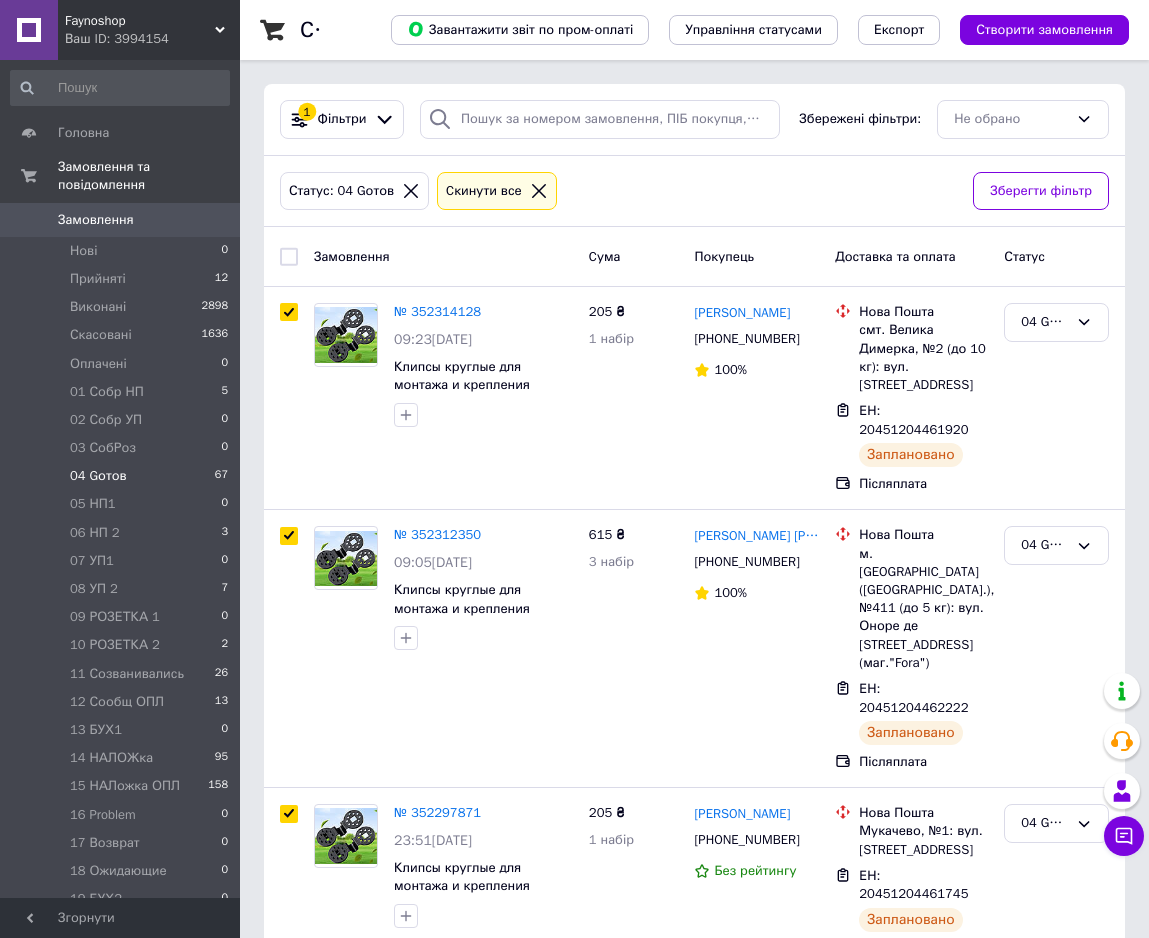 checkbox on "true" 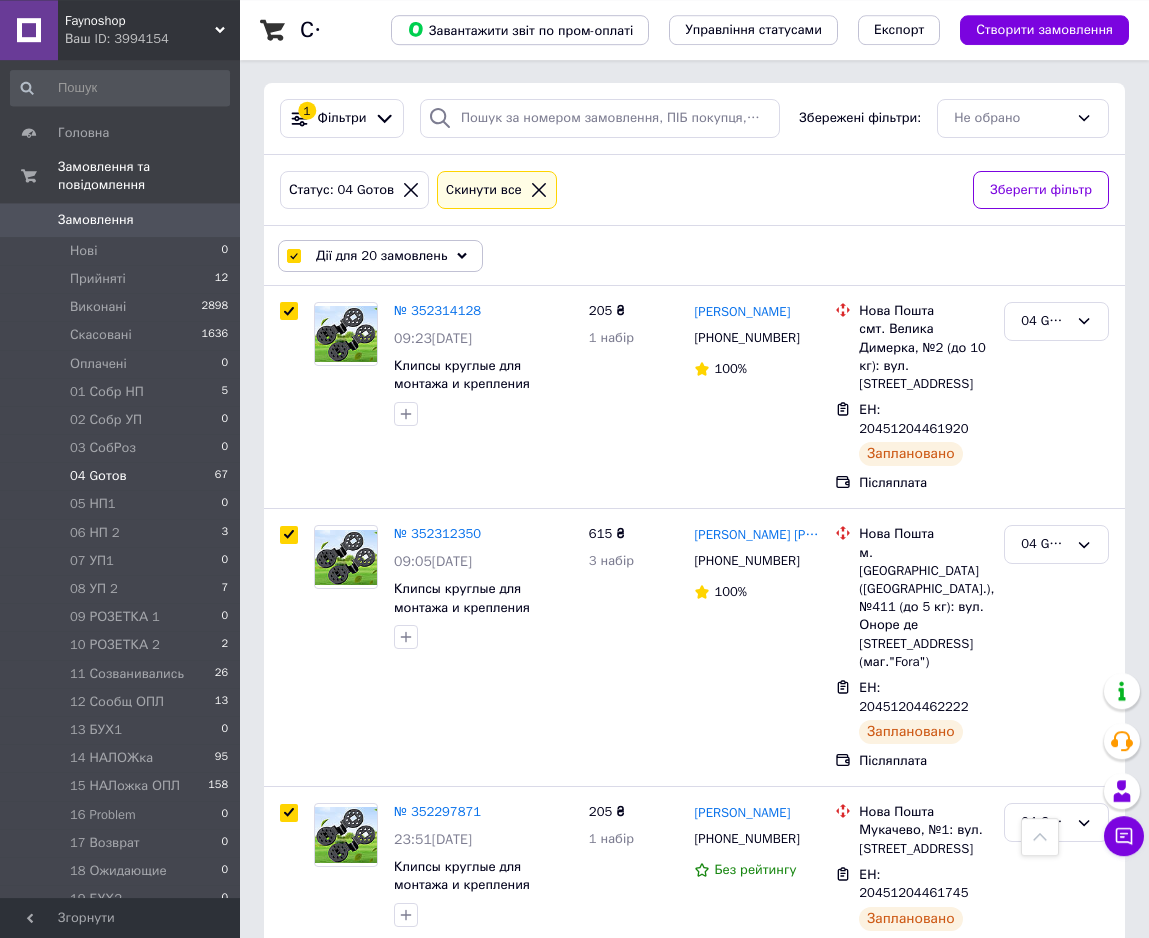 scroll, scrollTop: 0, scrollLeft: 0, axis: both 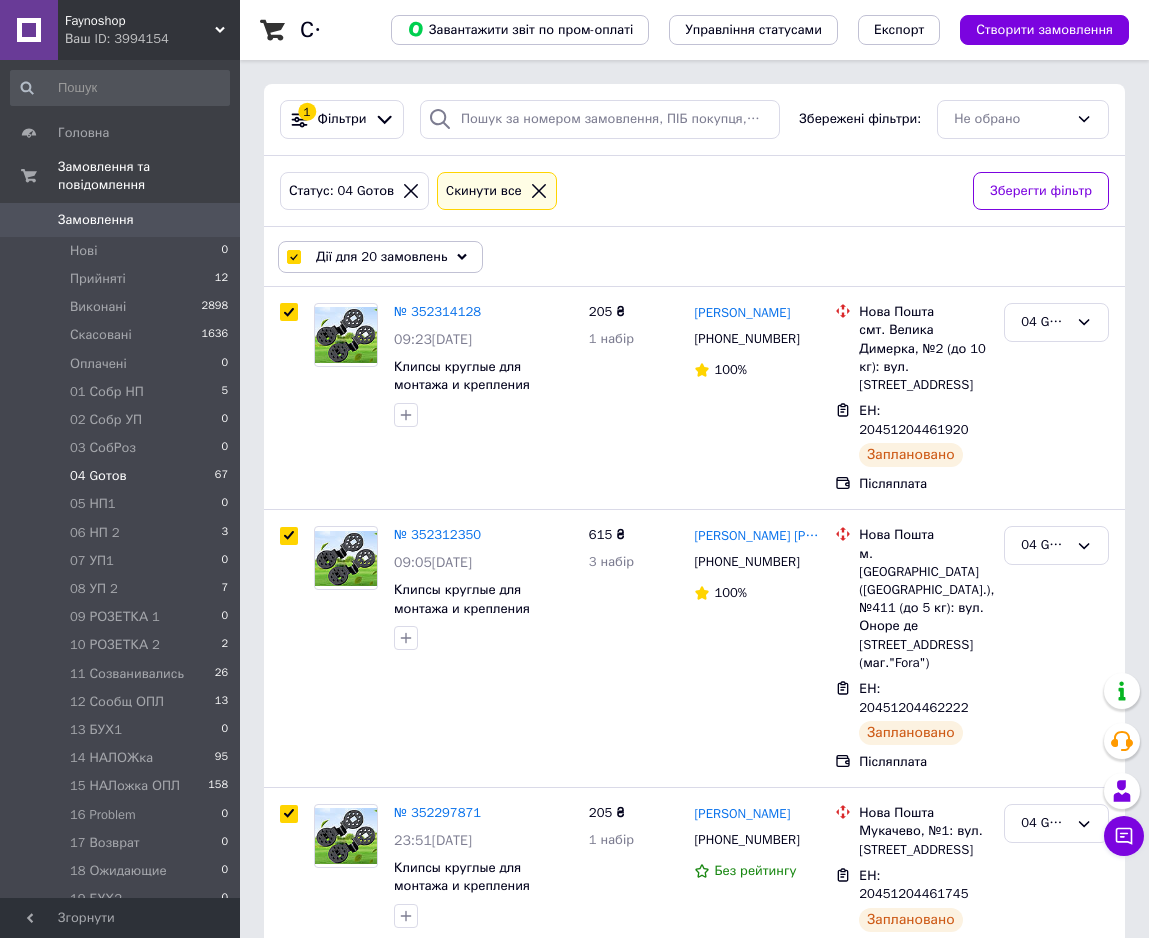 click 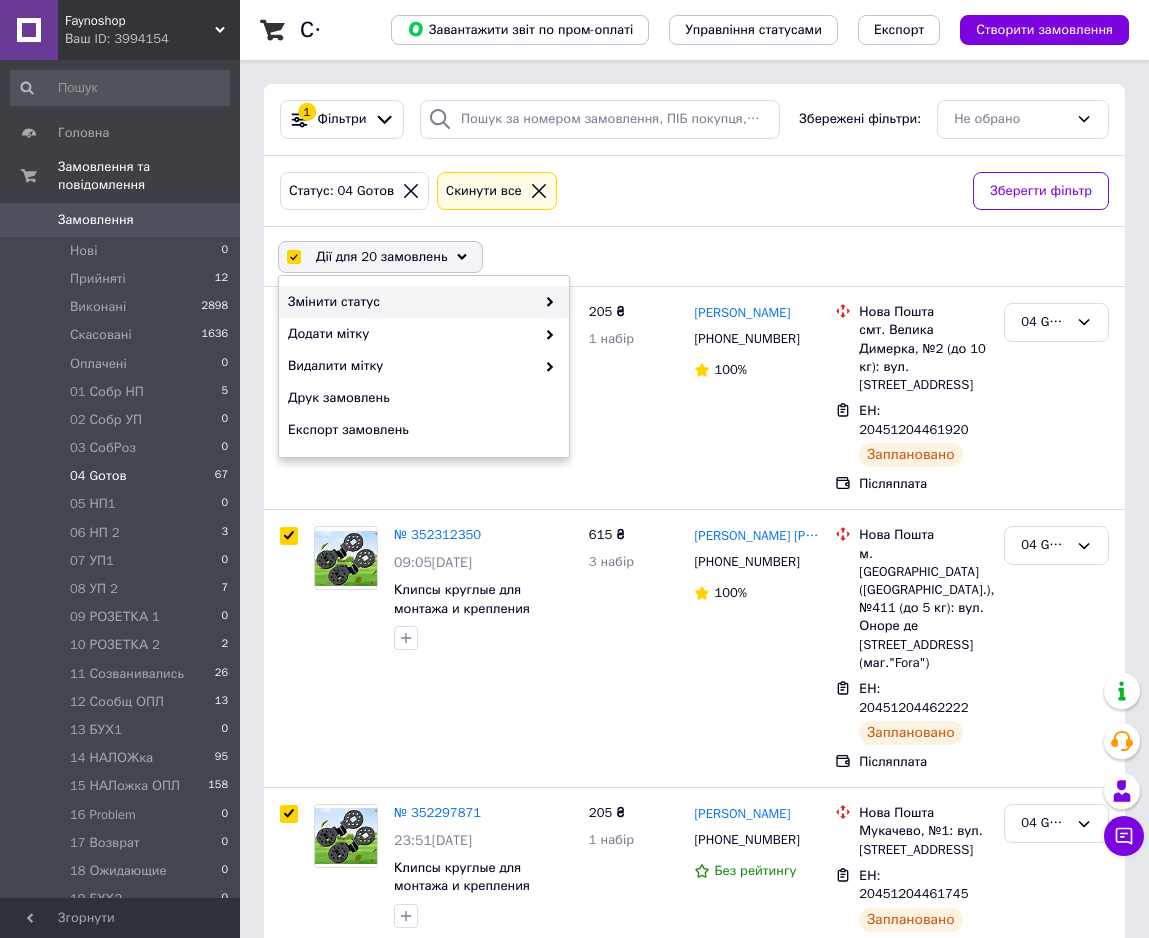click 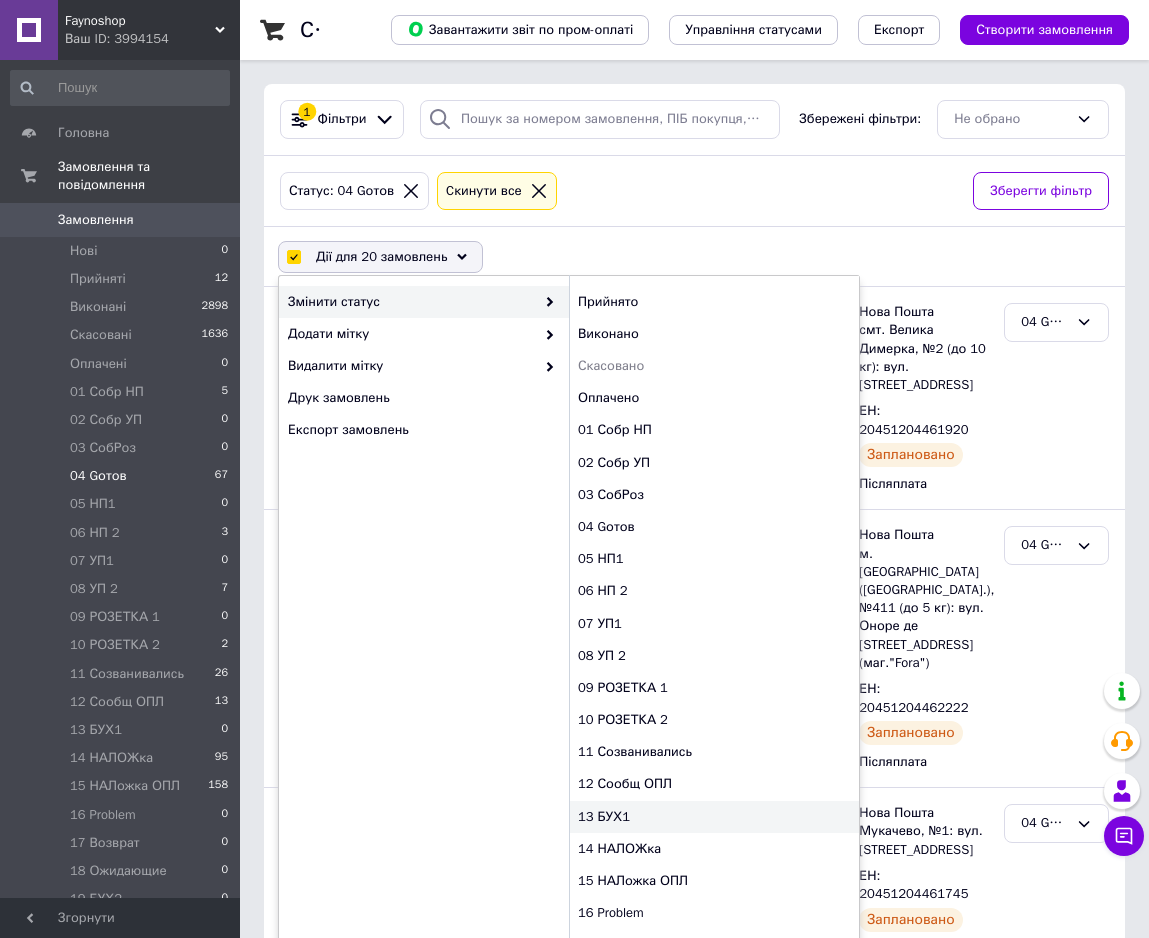 click on "13 БУХ1" at bounding box center [714, 817] 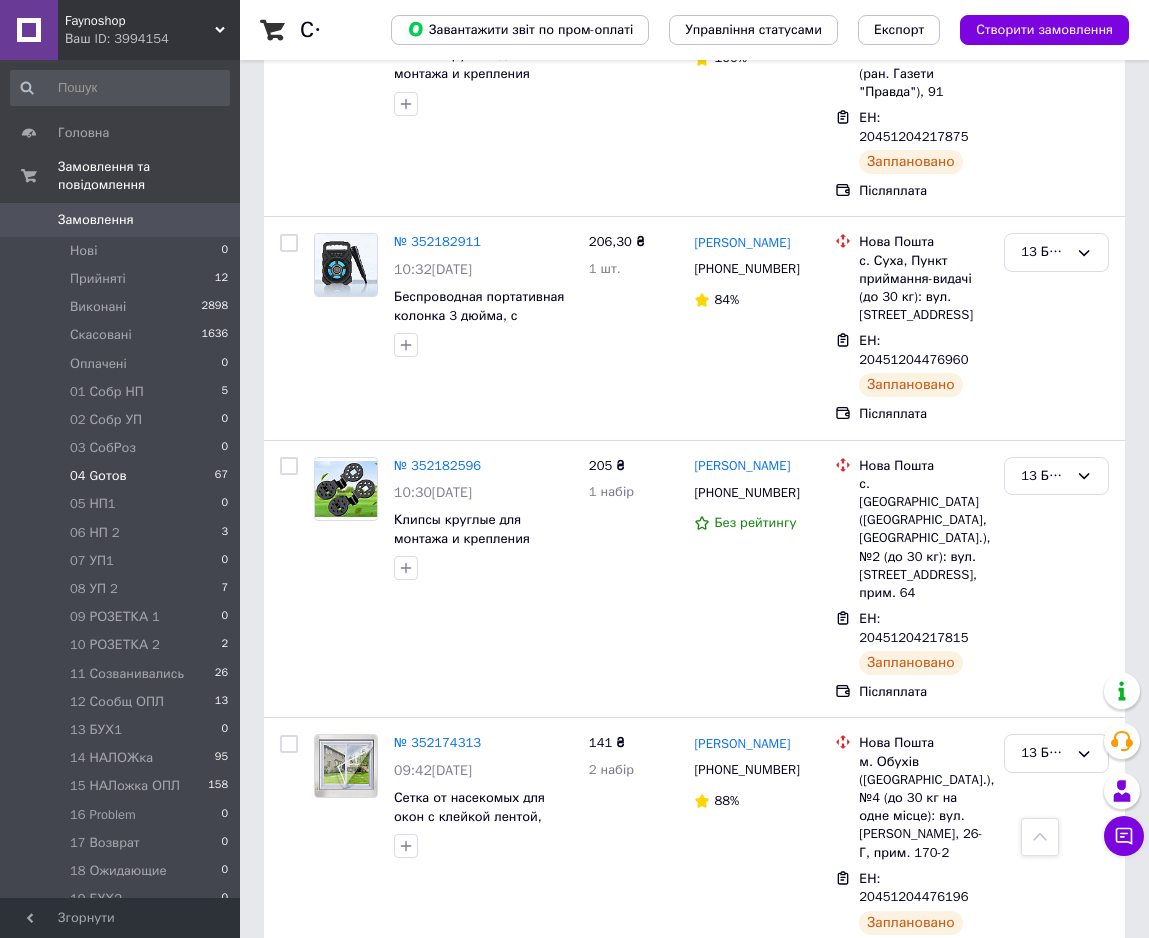 scroll, scrollTop: 4165, scrollLeft: 0, axis: vertical 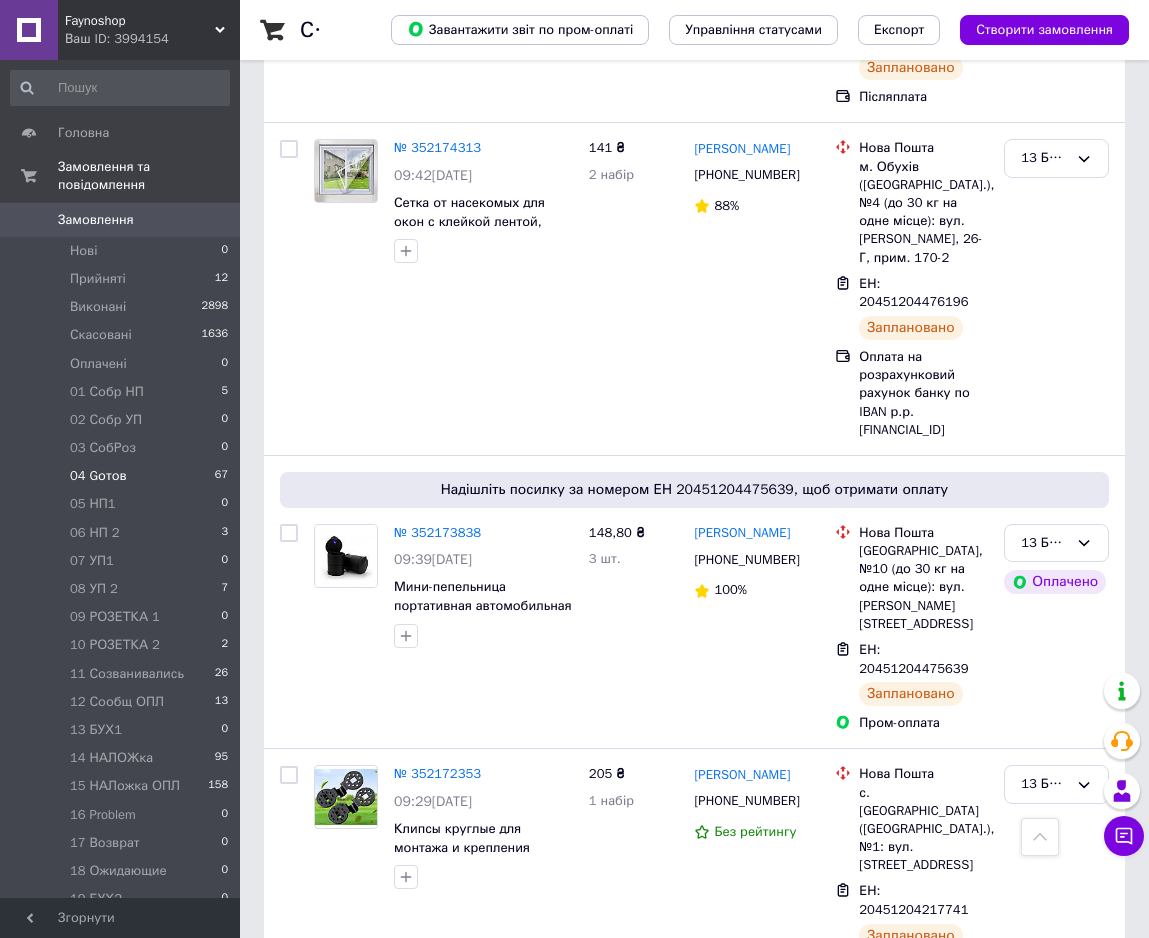 click on "2" at bounding box center (327, 1240) 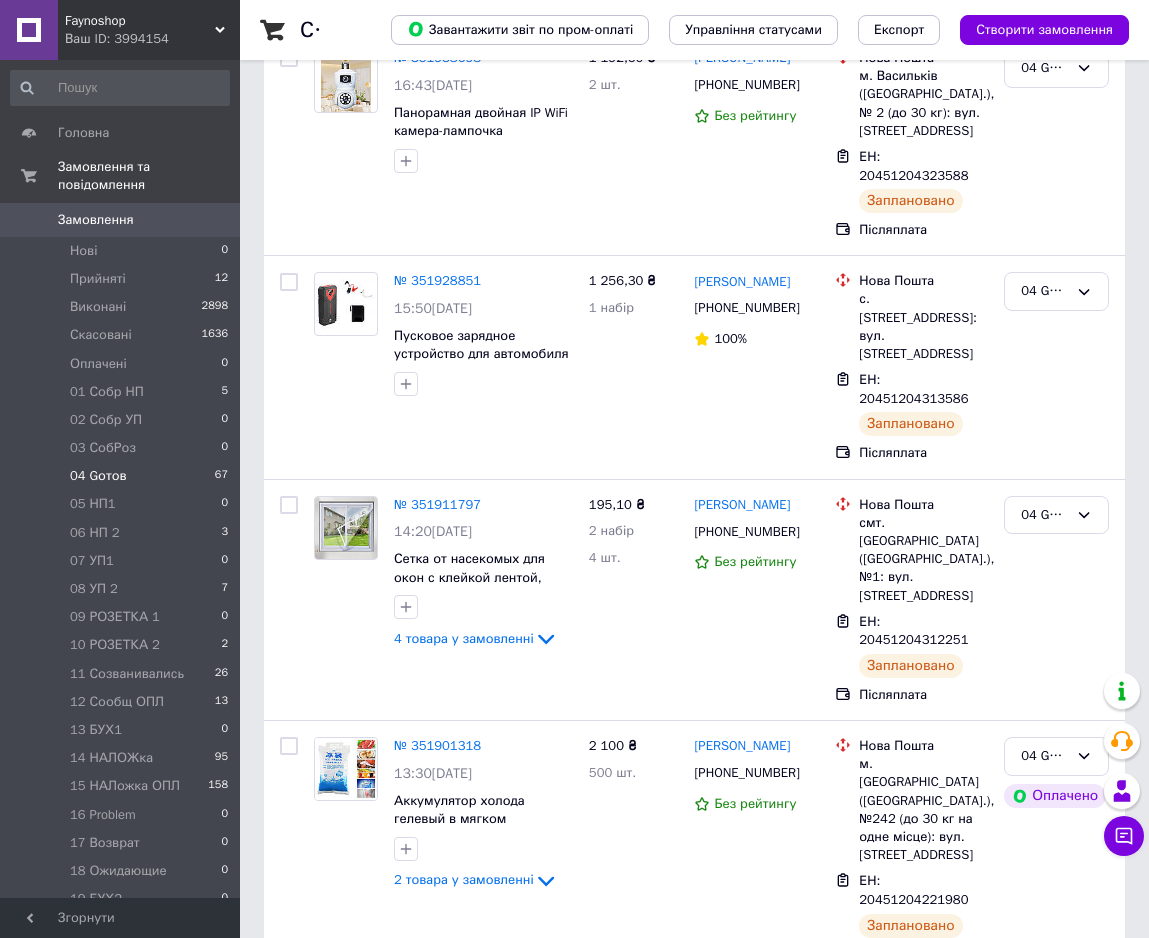 scroll, scrollTop: 0, scrollLeft: 0, axis: both 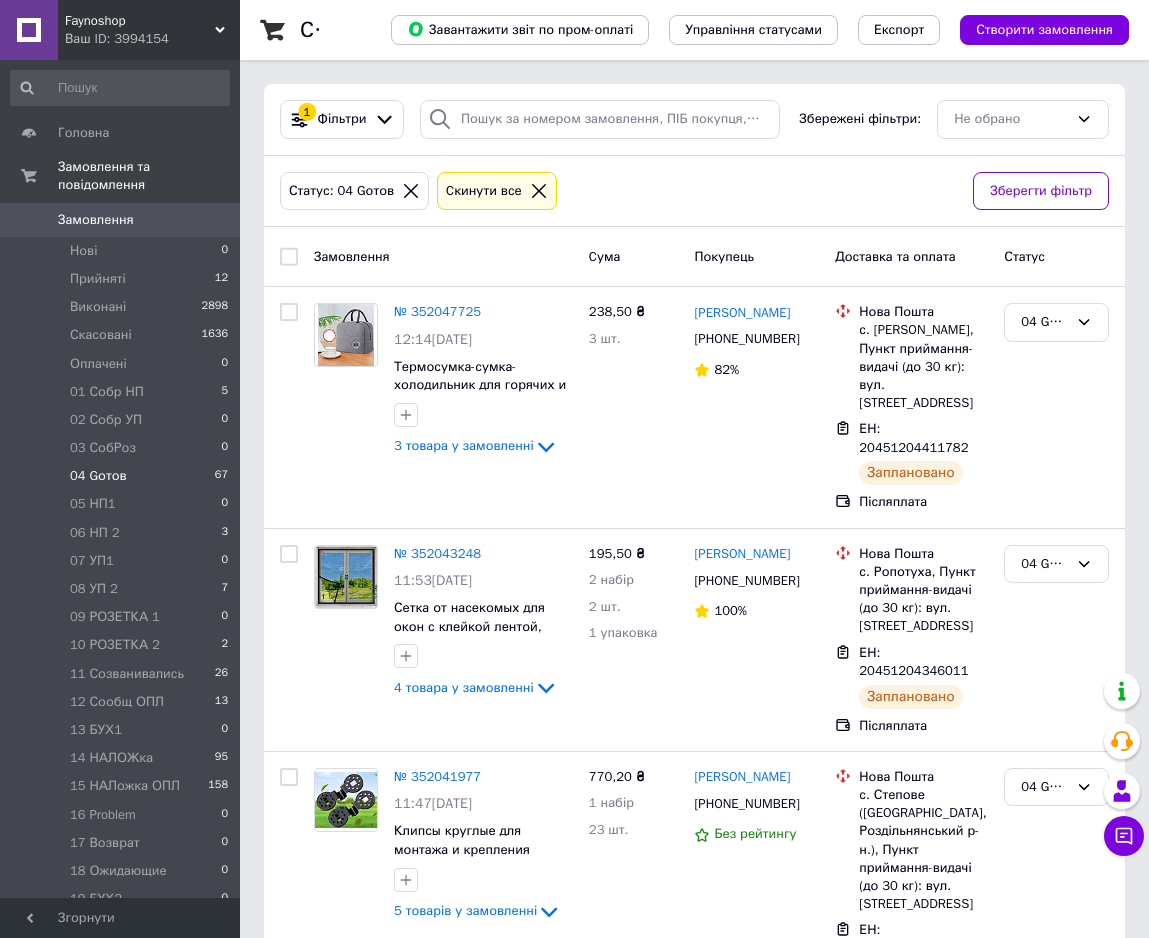 click at bounding box center (289, 257) 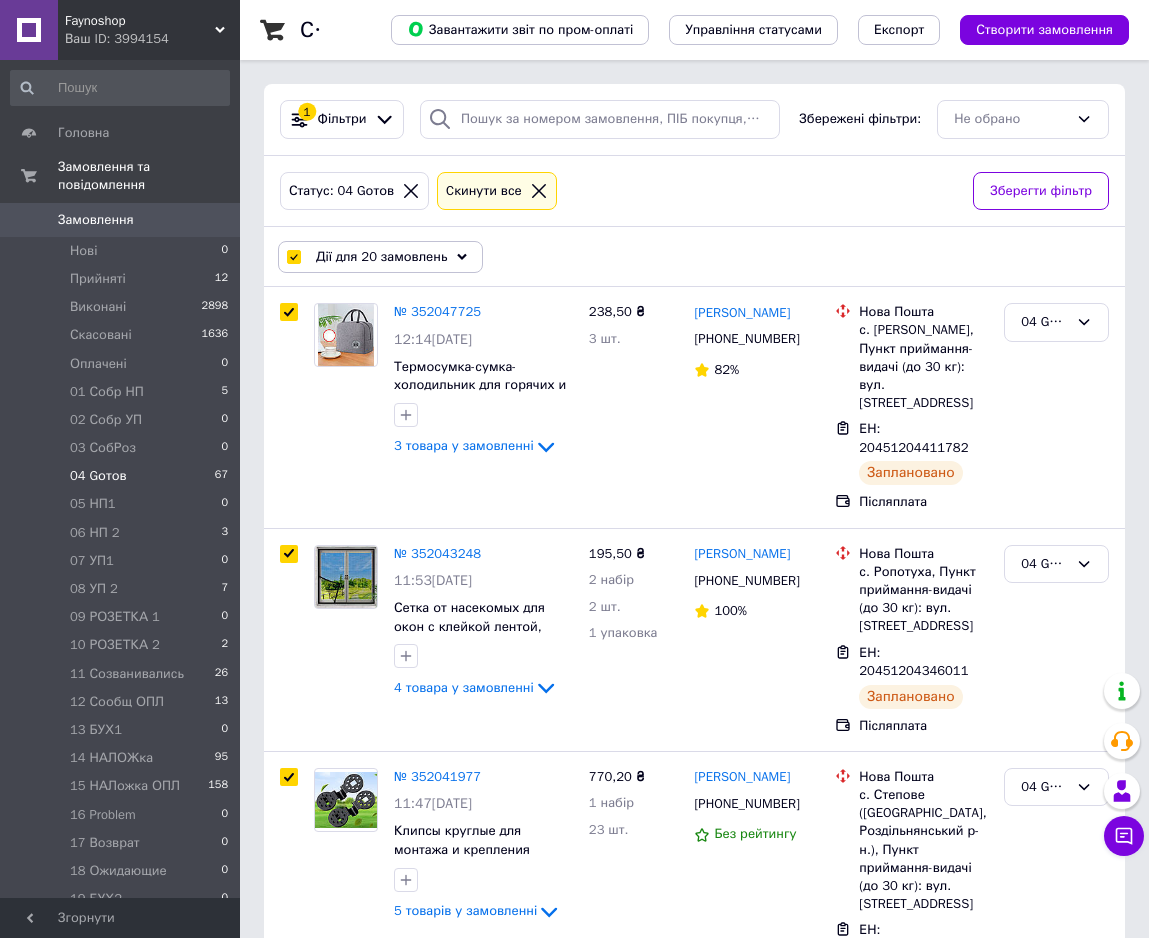 checkbox on "true" 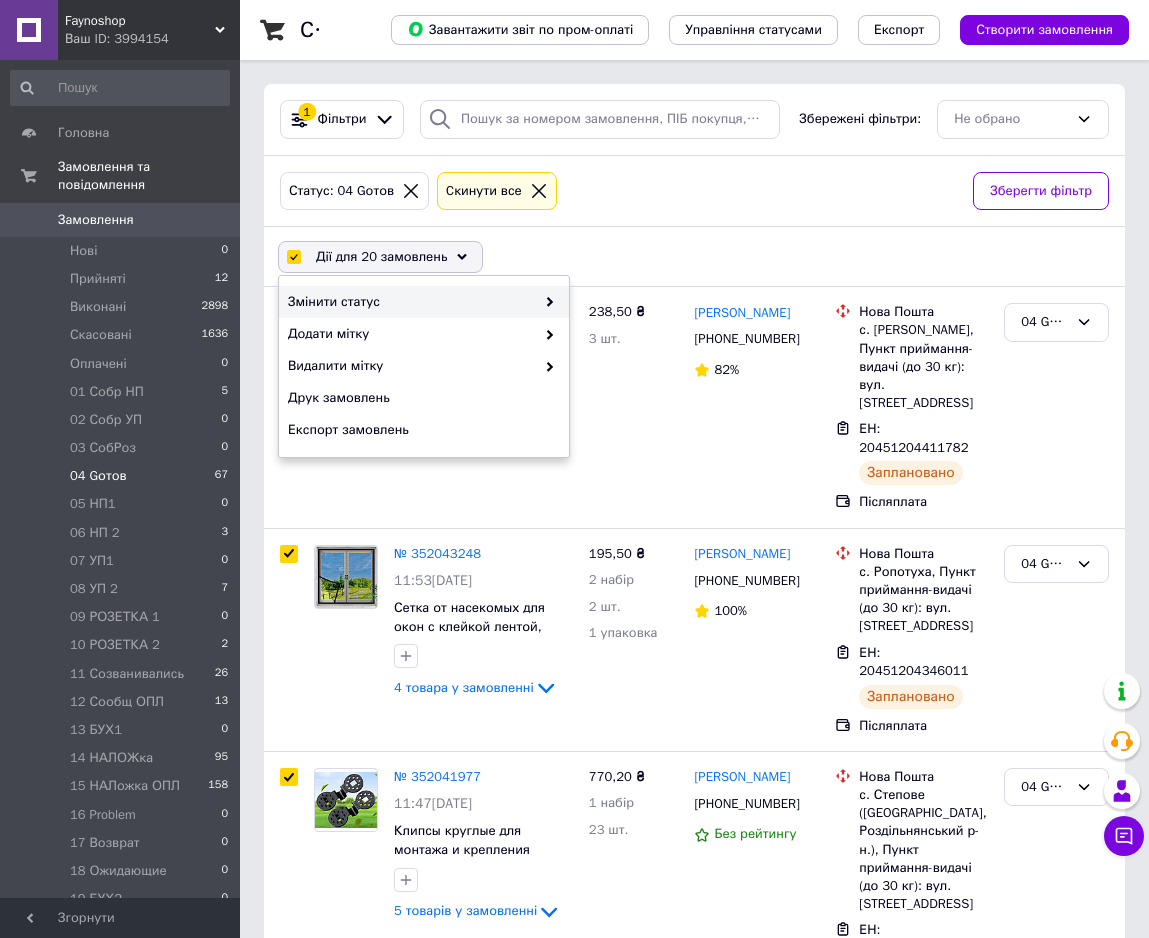 click 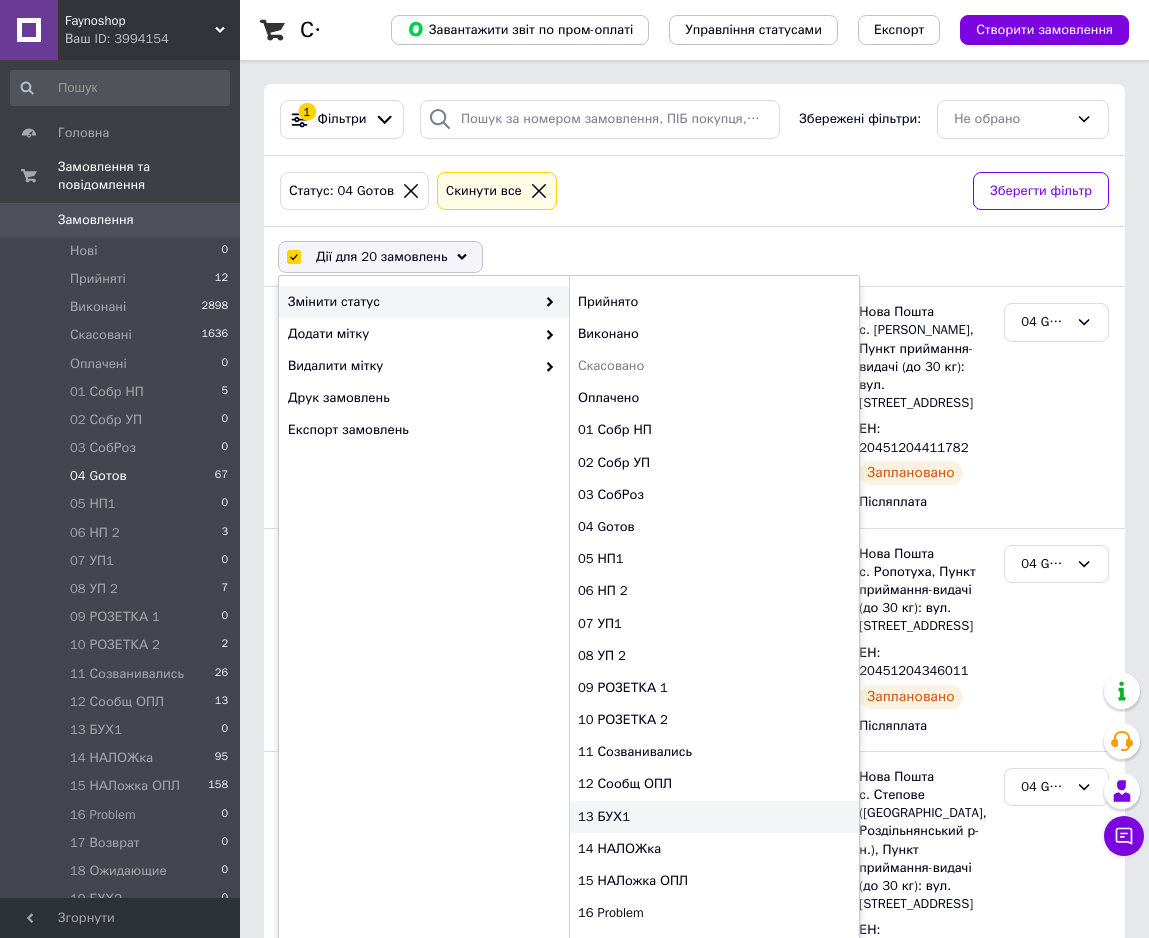 click on "13 БУХ1" at bounding box center (714, 817) 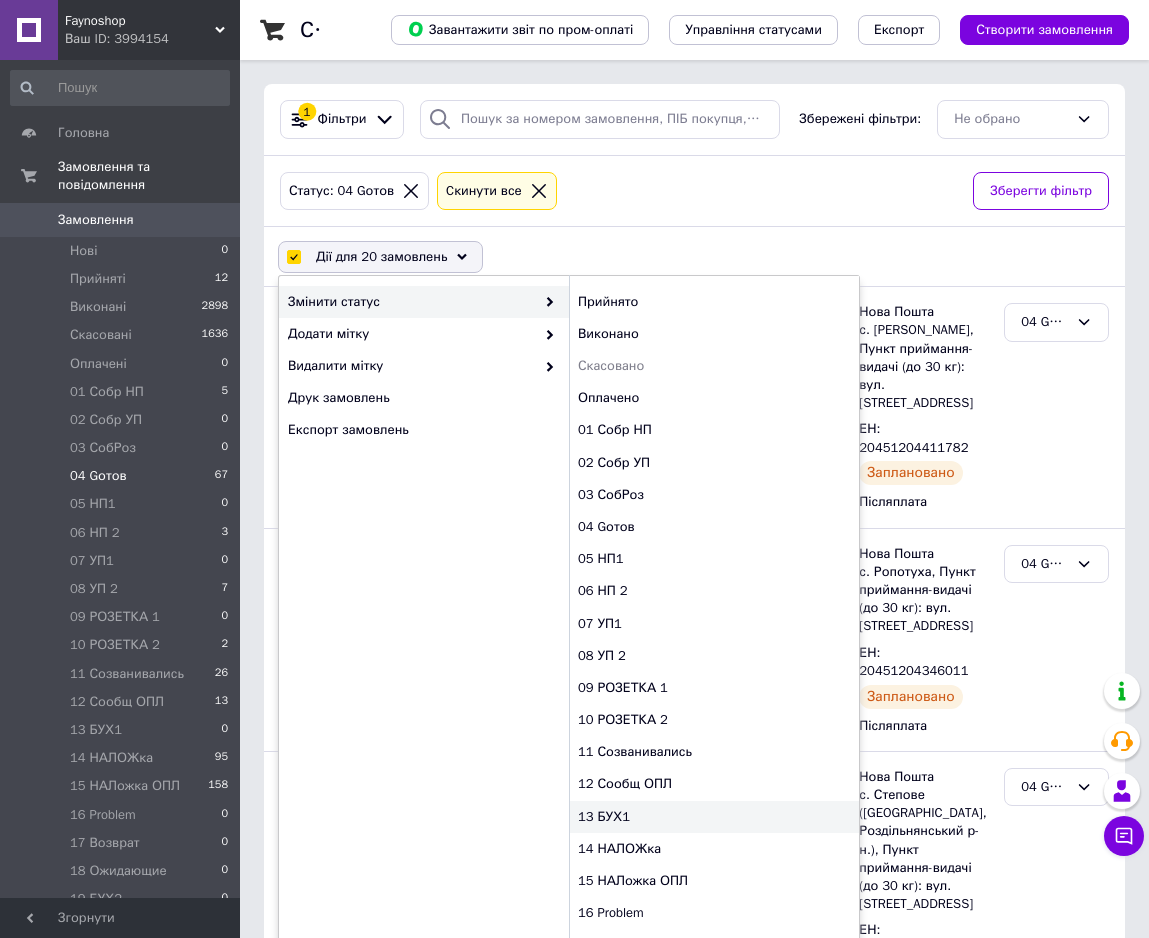 checkbox on "false" 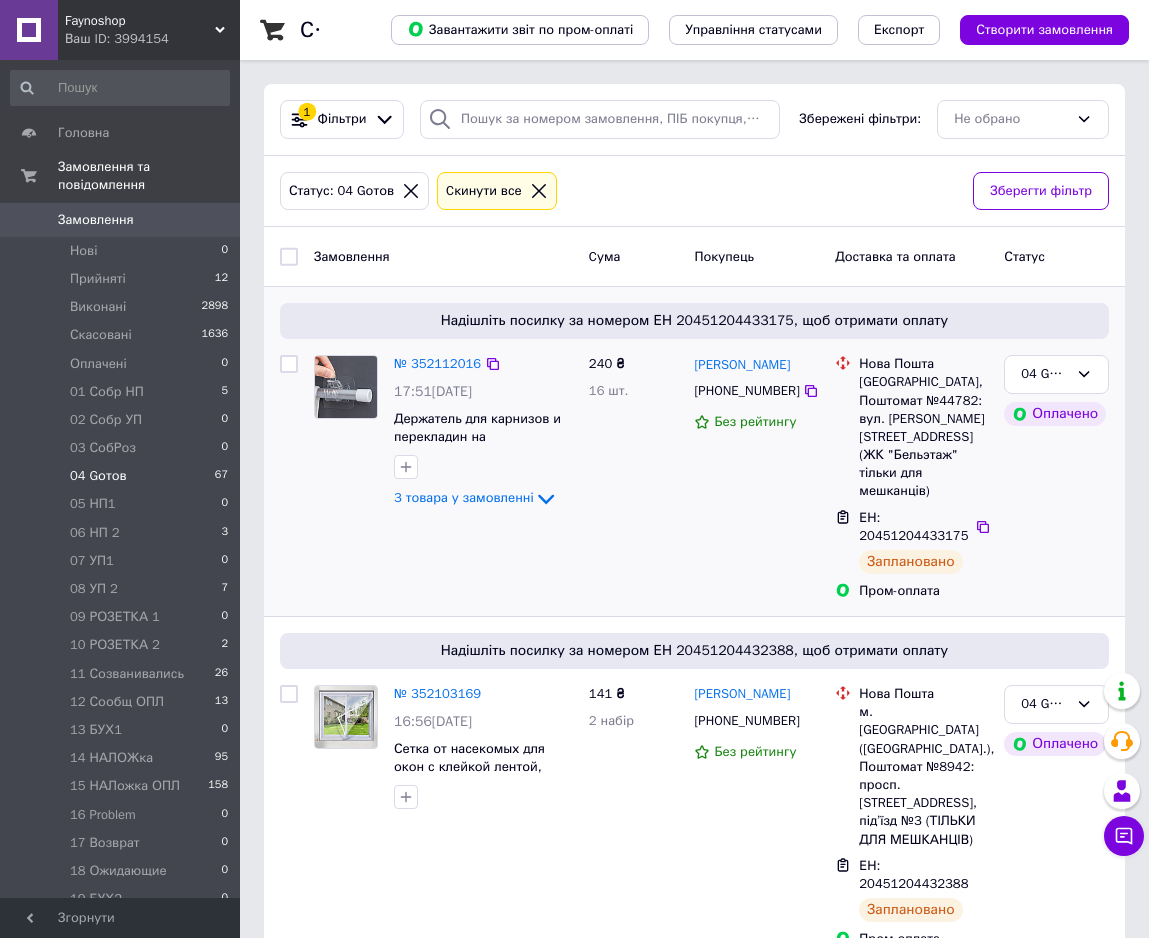 click at bounding box center (289, 364) 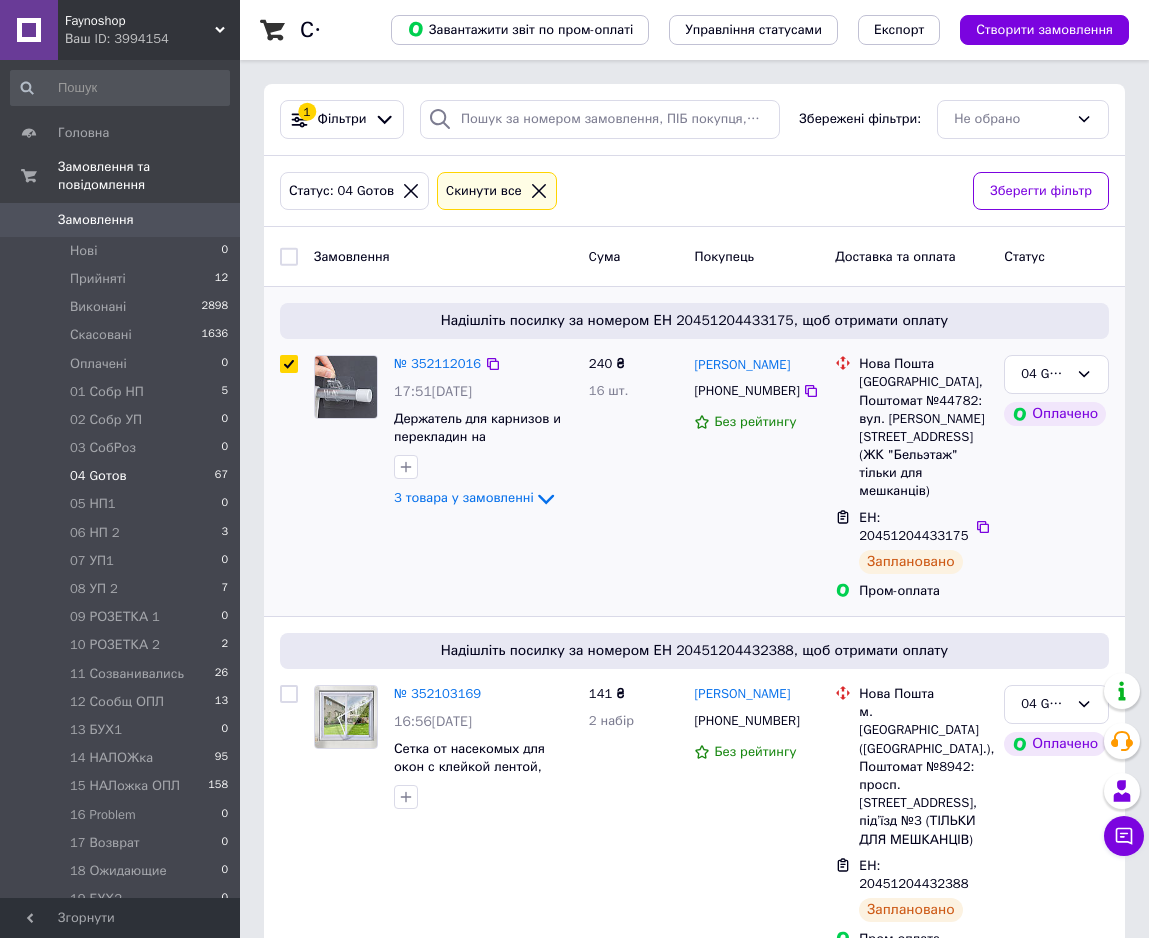 checkbox on "true" 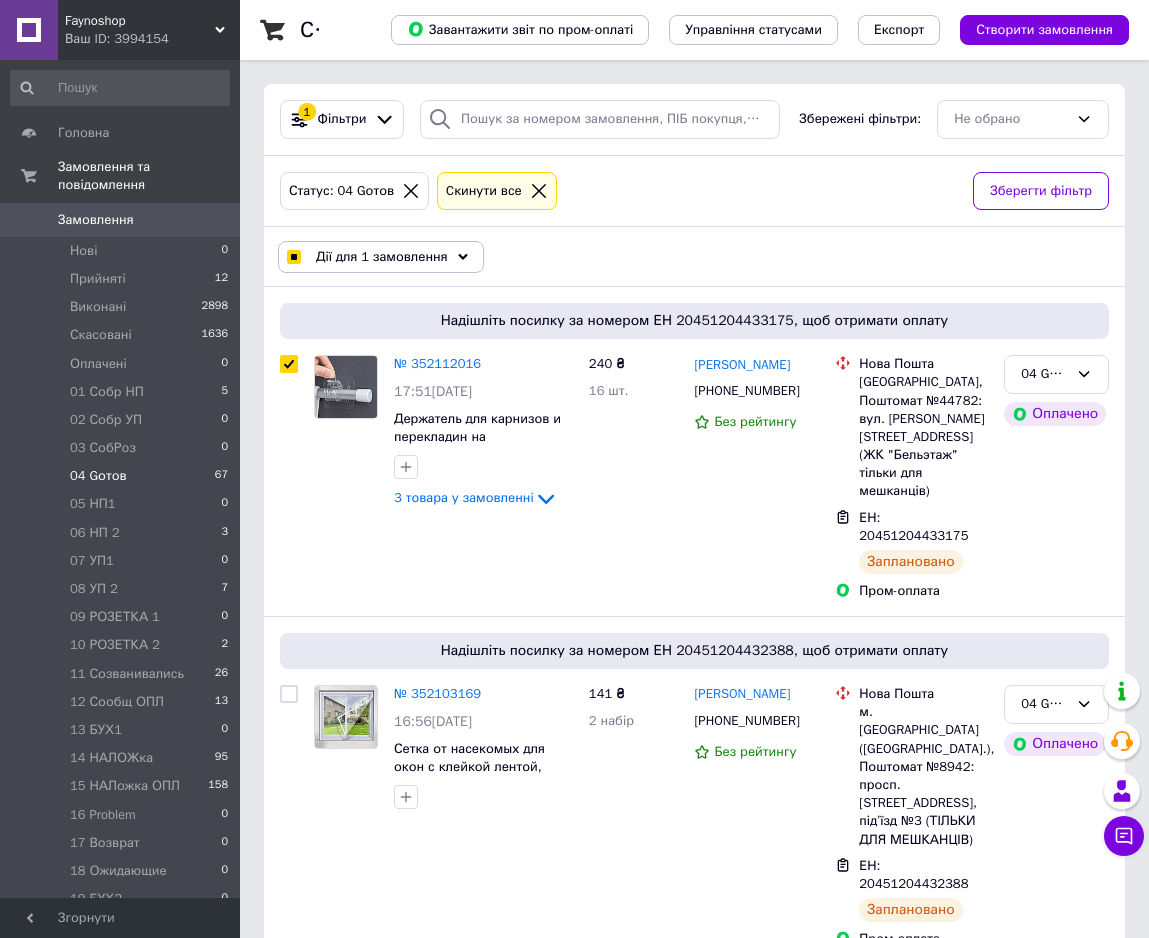 click on "Дії для 1 замовлення" at bounding box center (381, 257) 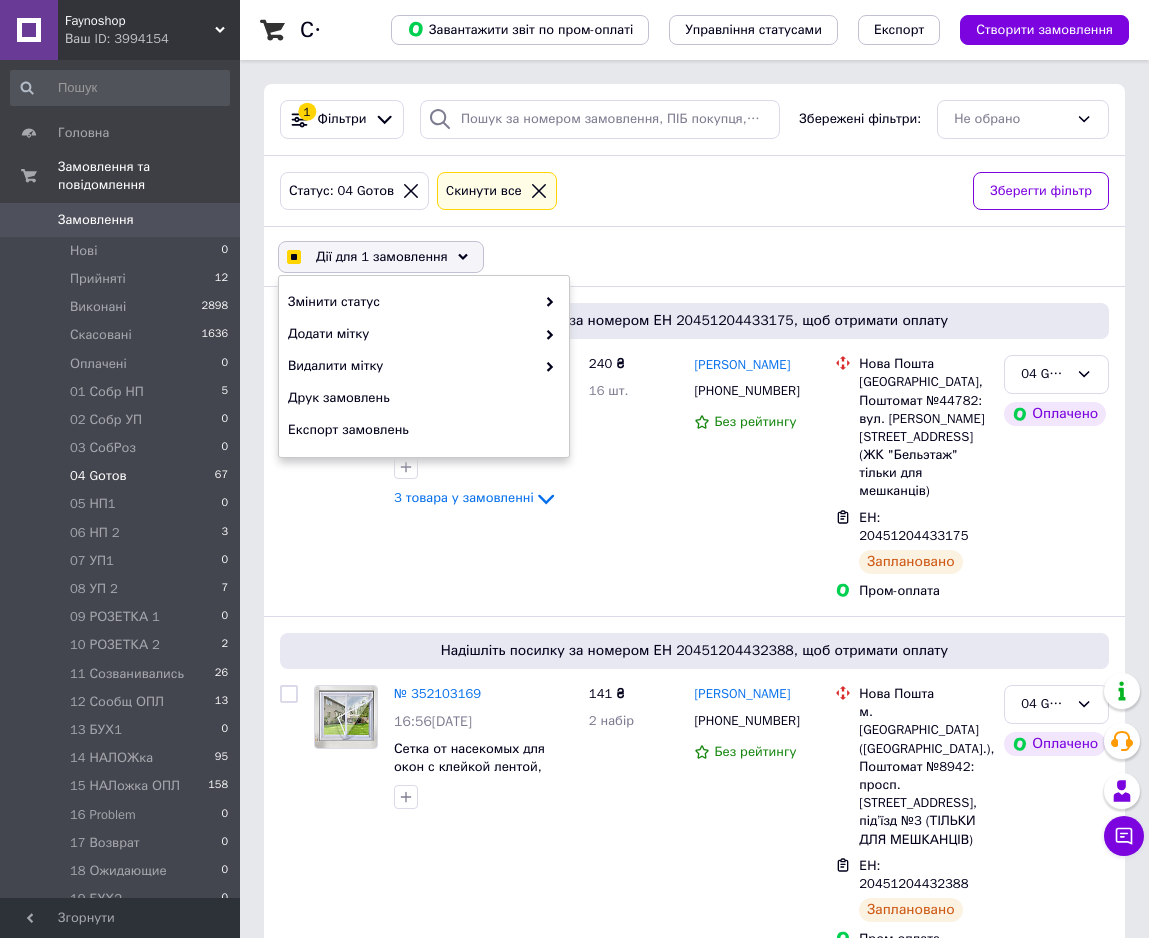 click on "Дії для 1 замовлення Вибрати все 57 замовлень [GEOGRAPHIC_DATA] всі 57 замовлень Скасувати вибрані Змінити статус Додати мітку Видалити мітку Друк замовлень Експорт замовлень" at bounding box center [694, 257] 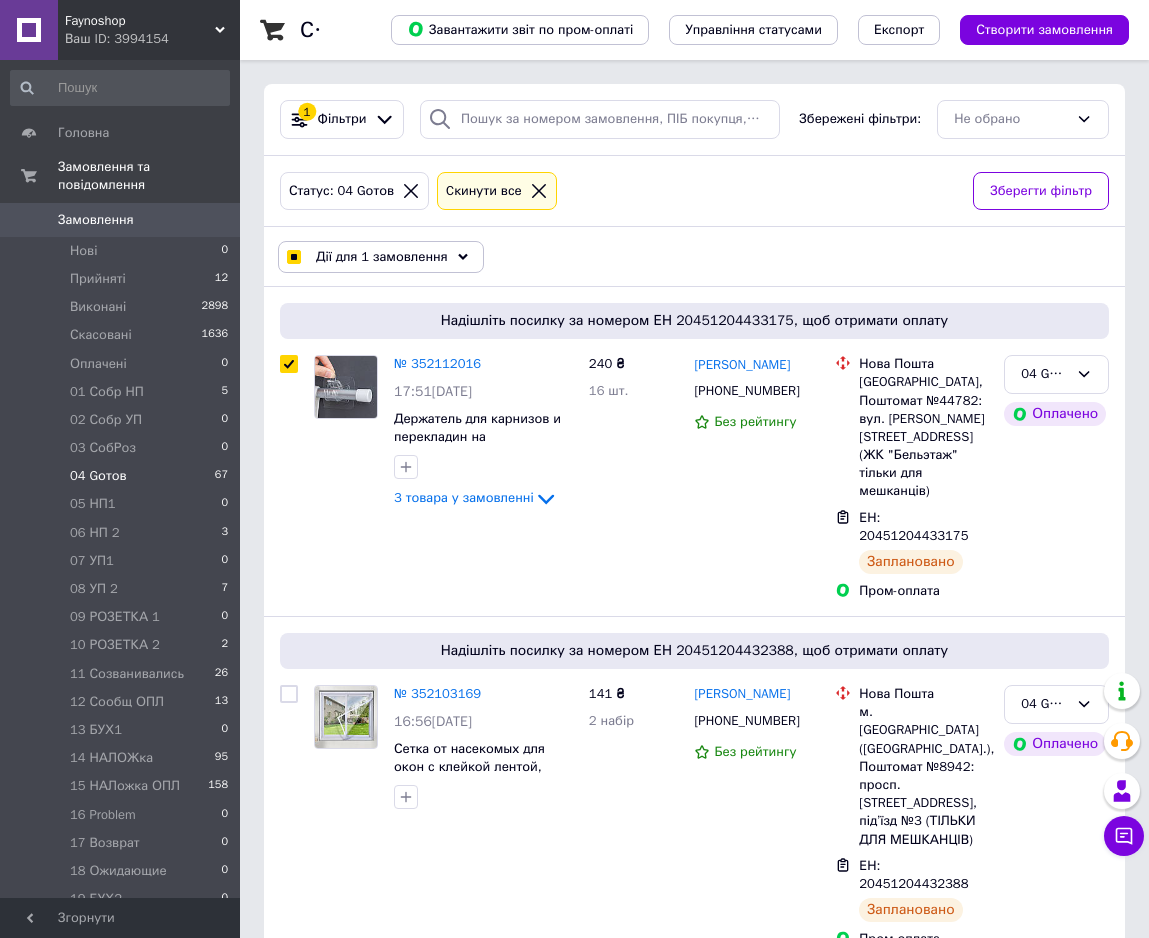 click on "Дії для 1 замовлення" at bounding box center (381, 257) 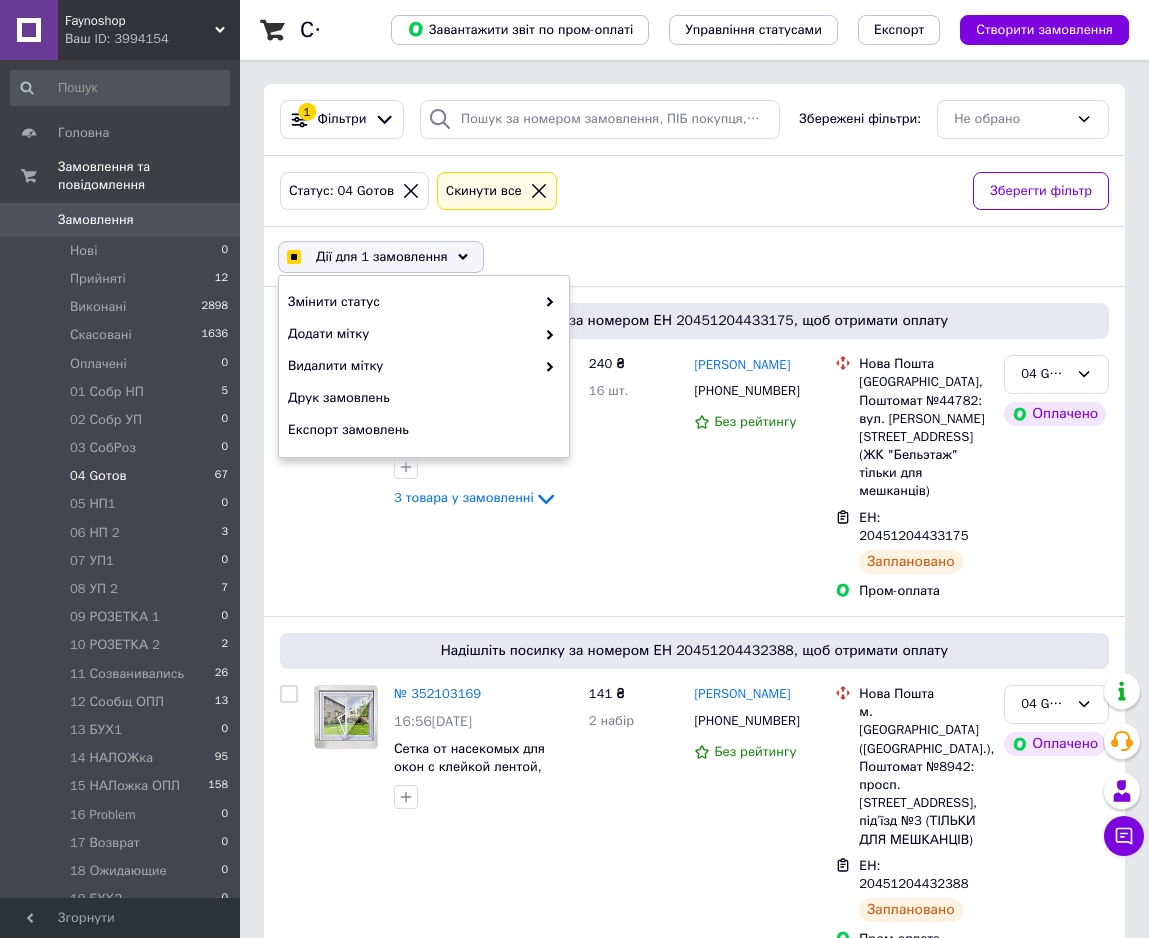 click at bounding box center [293, 257] 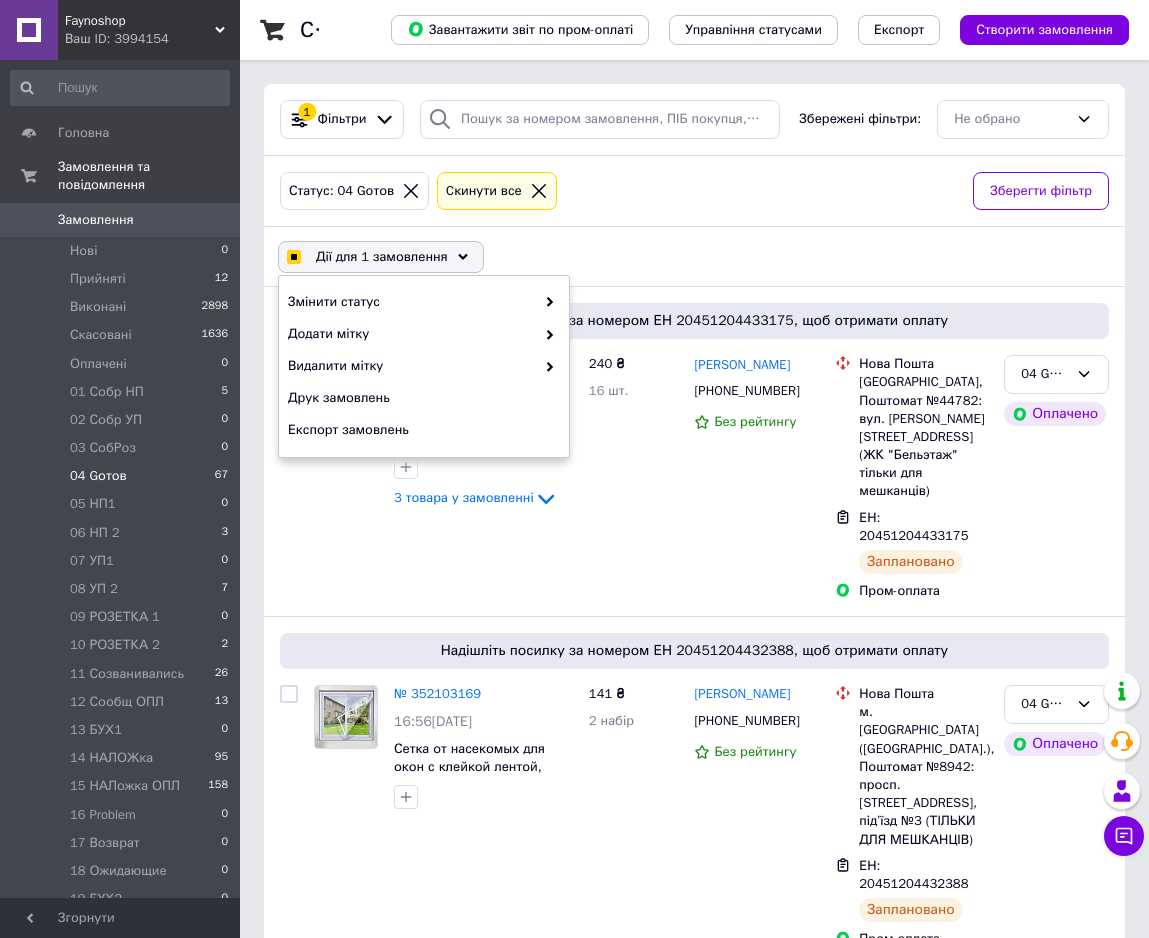checkbox on "false" 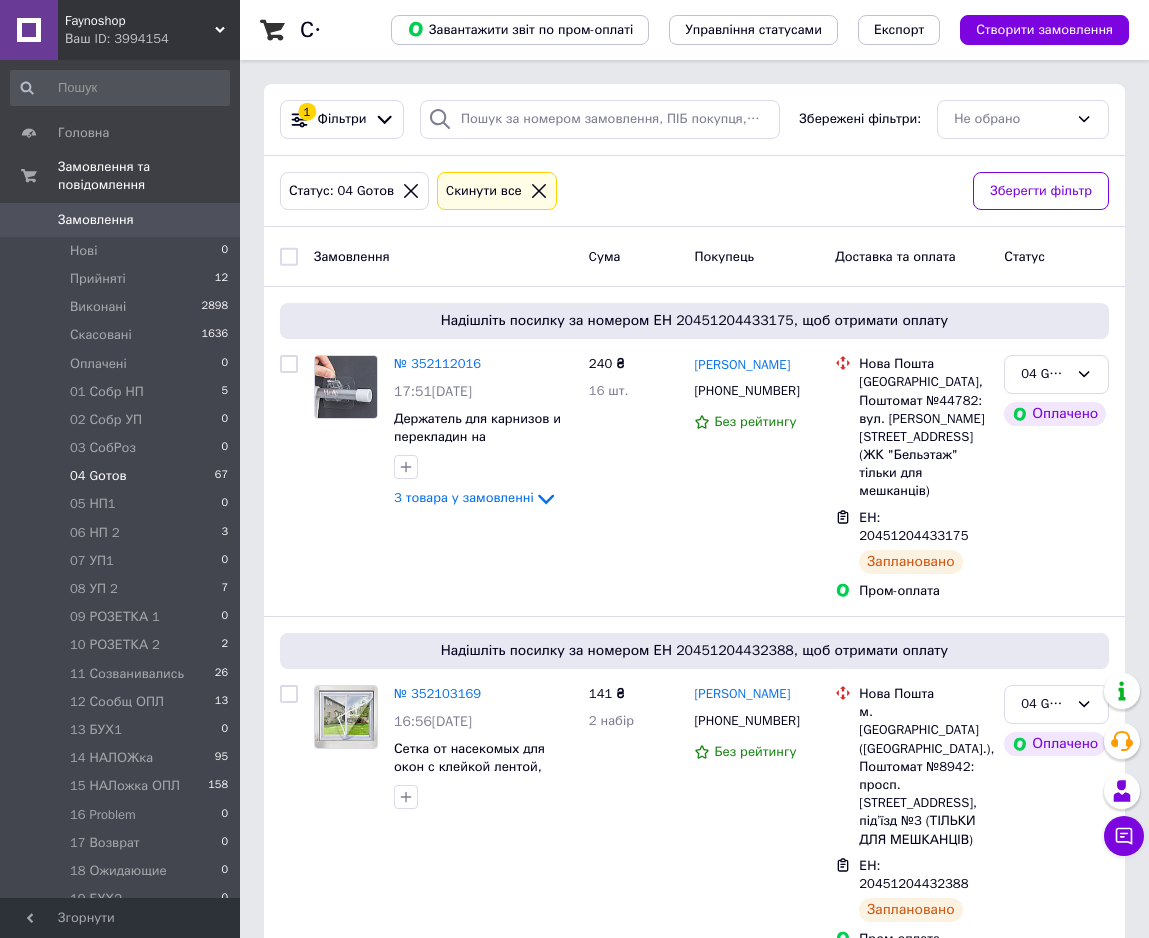 click at bounding box center [289, 257] 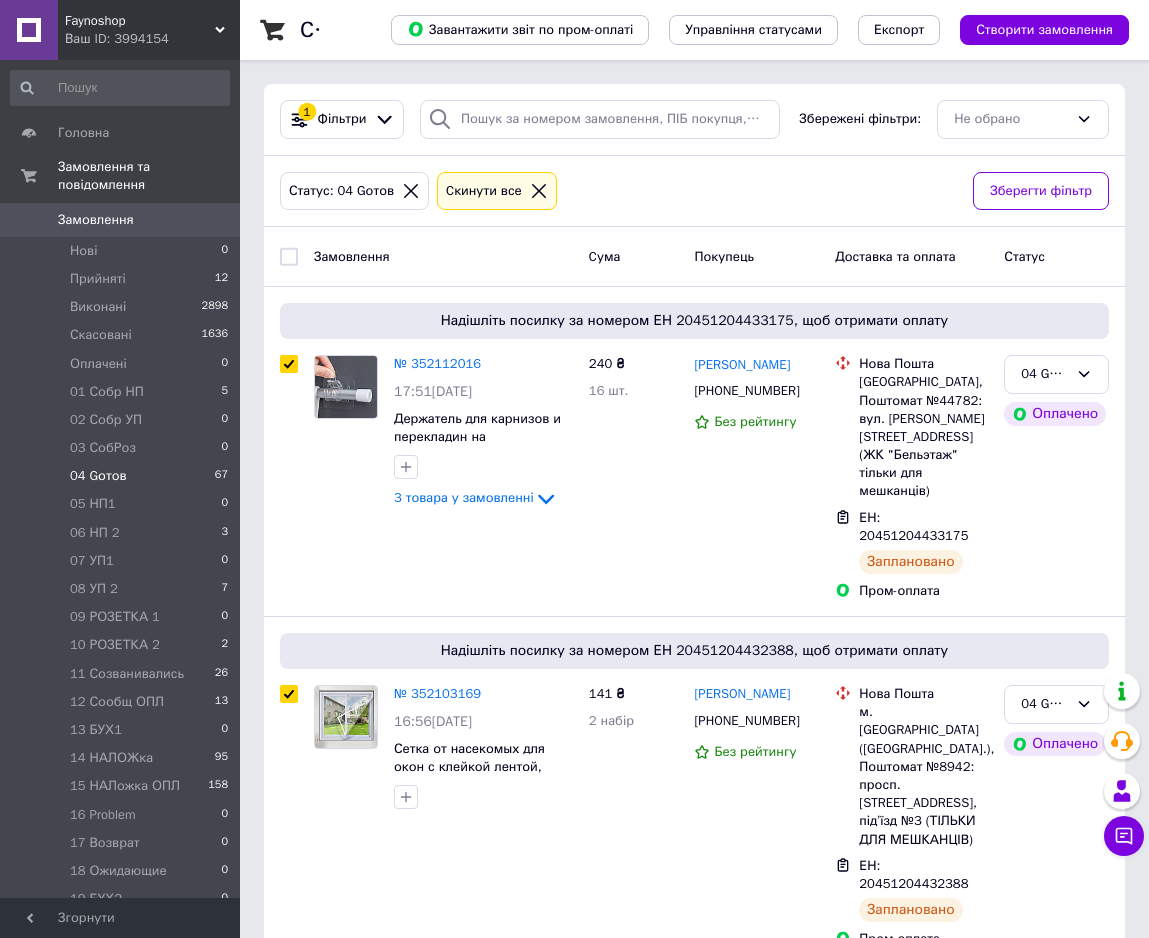 checkbox on "true" 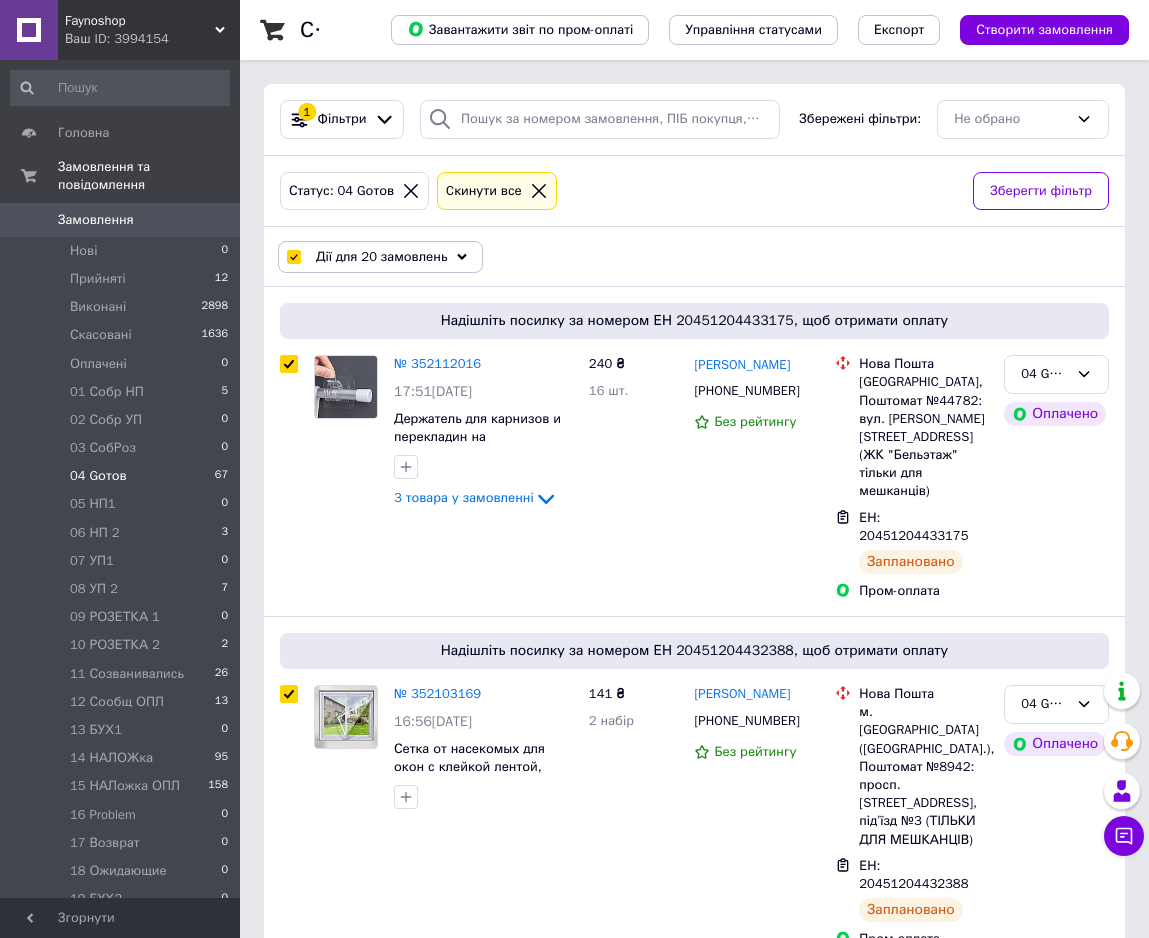 click 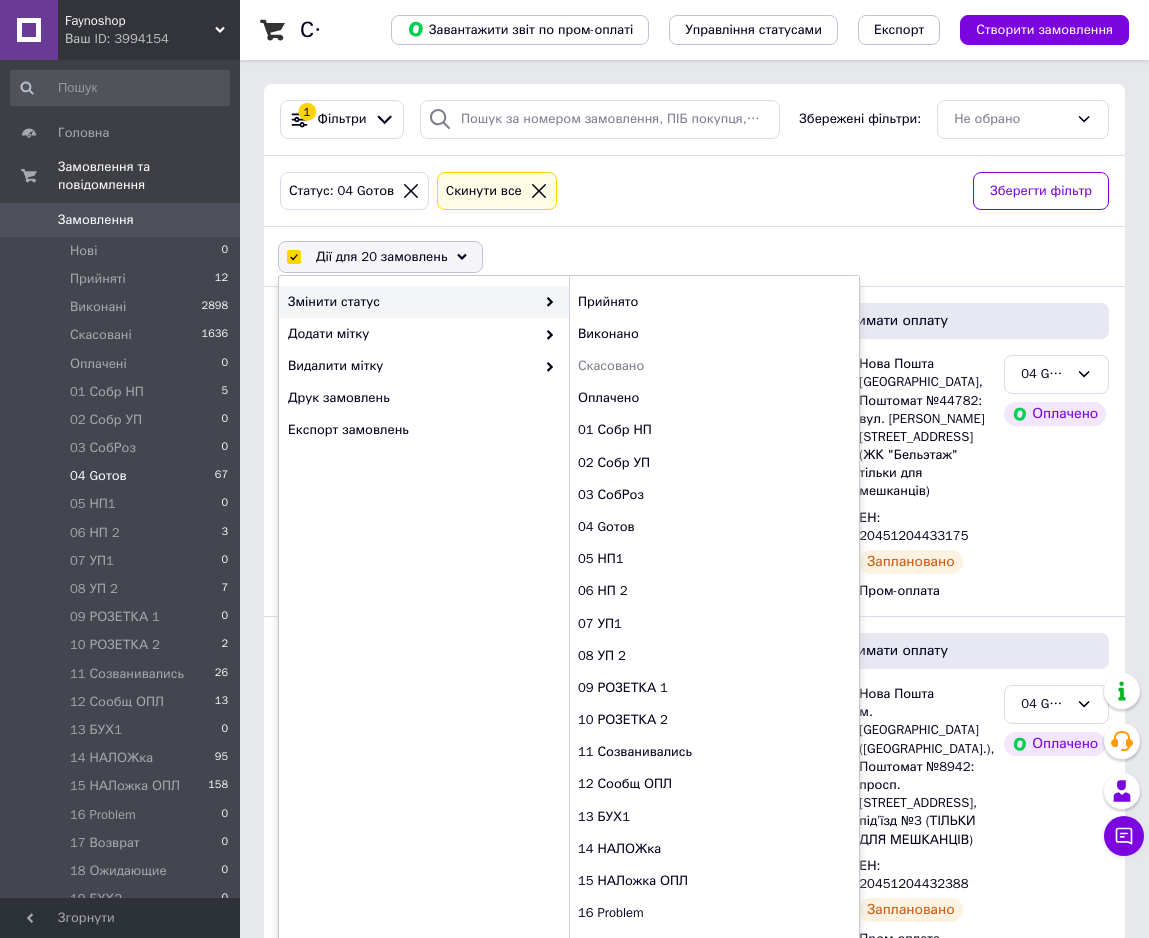 click 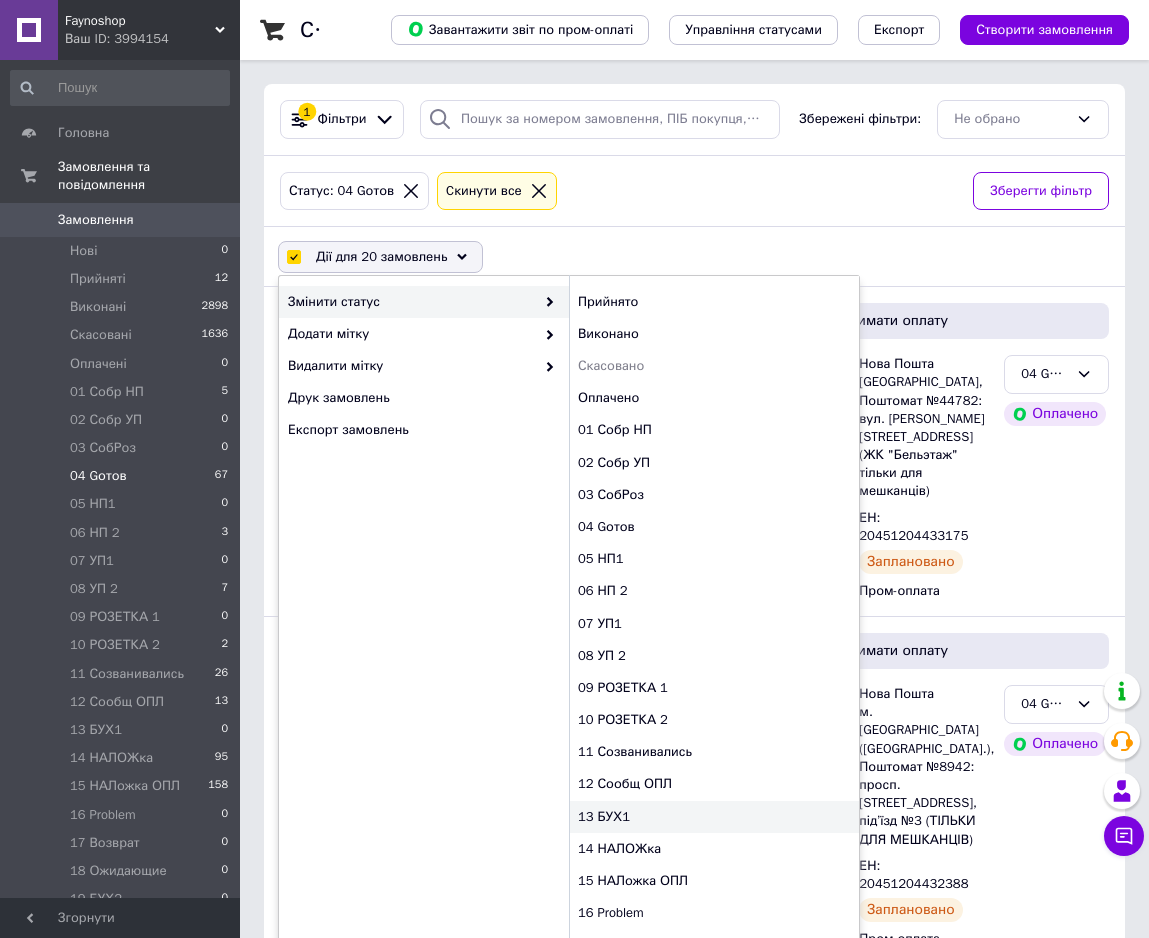 click on "13 БУХ1" at bounding box center [714, 817] 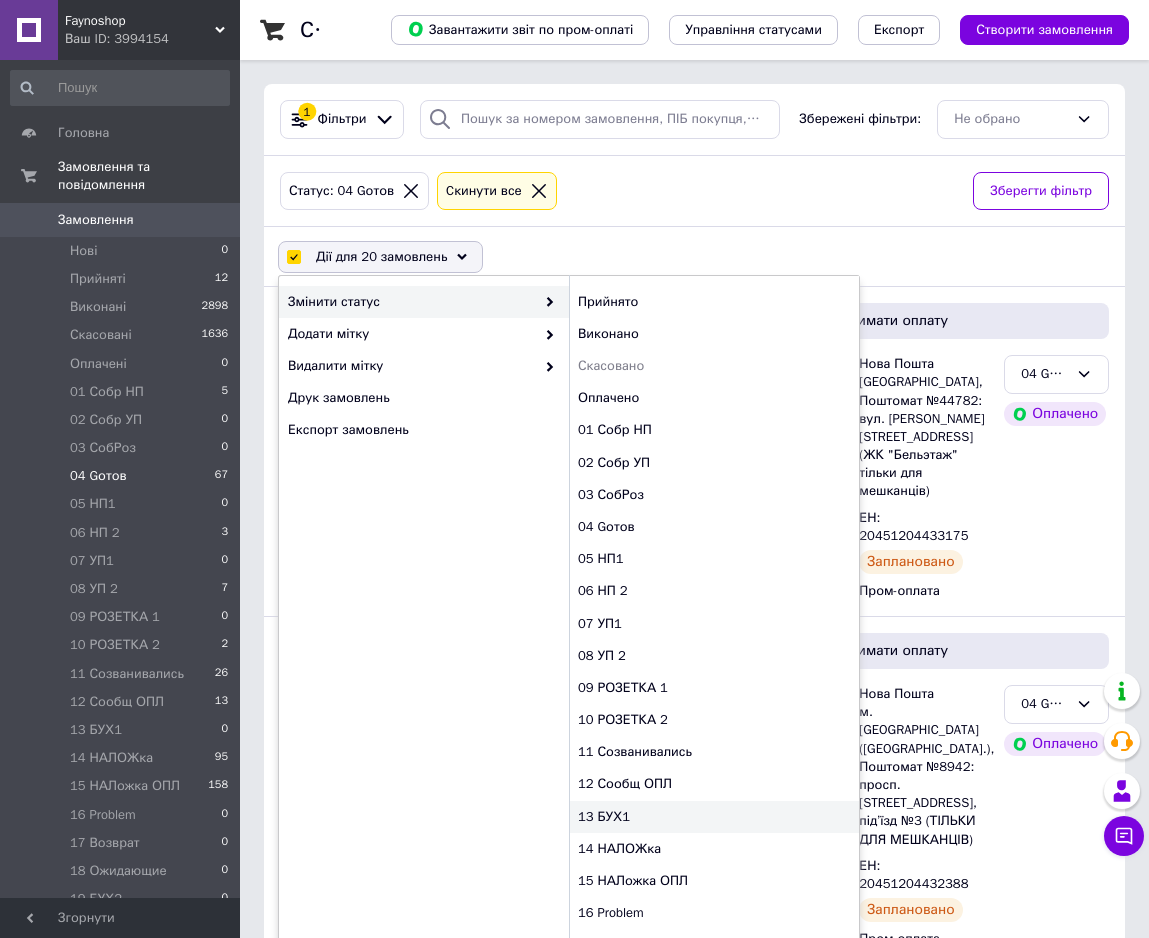 checkbox on "false" 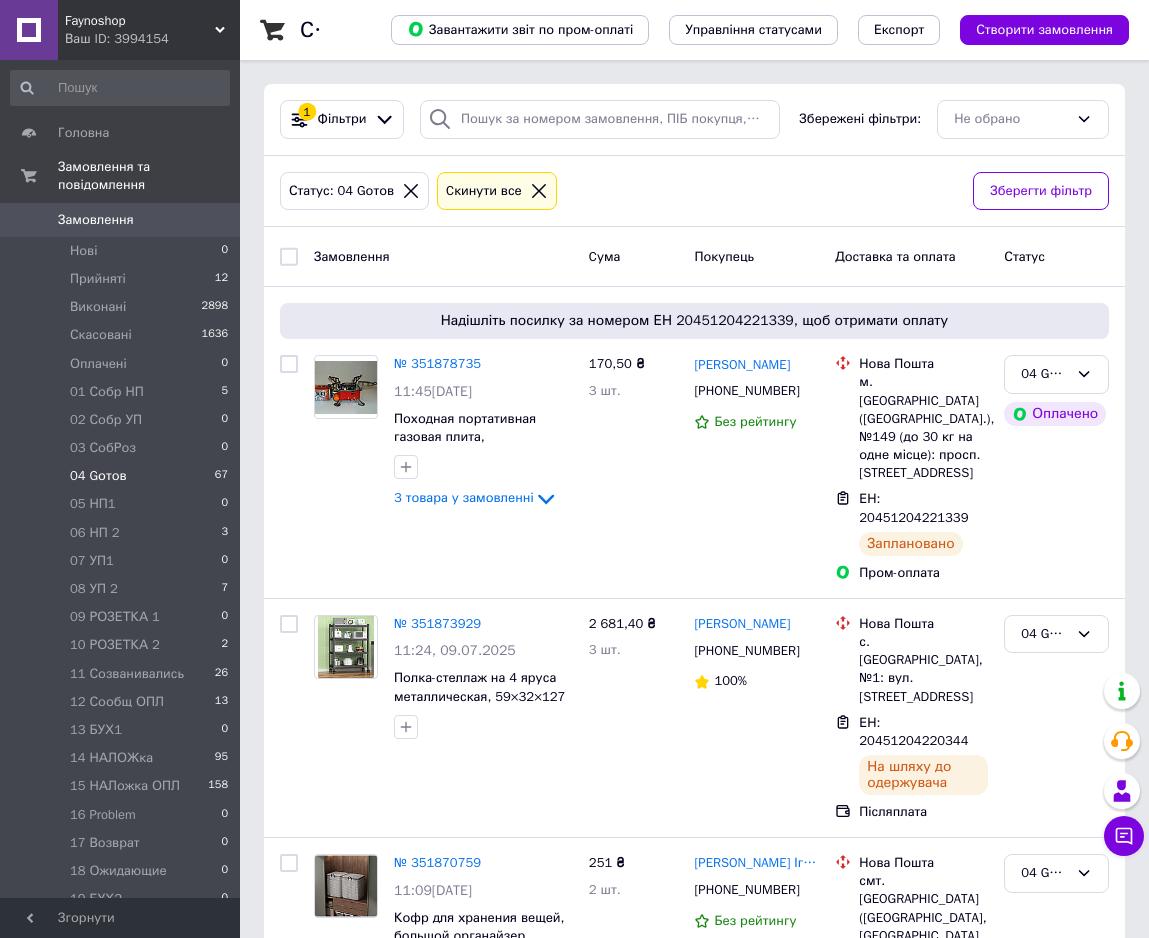 click at bounding box center (289, 257) 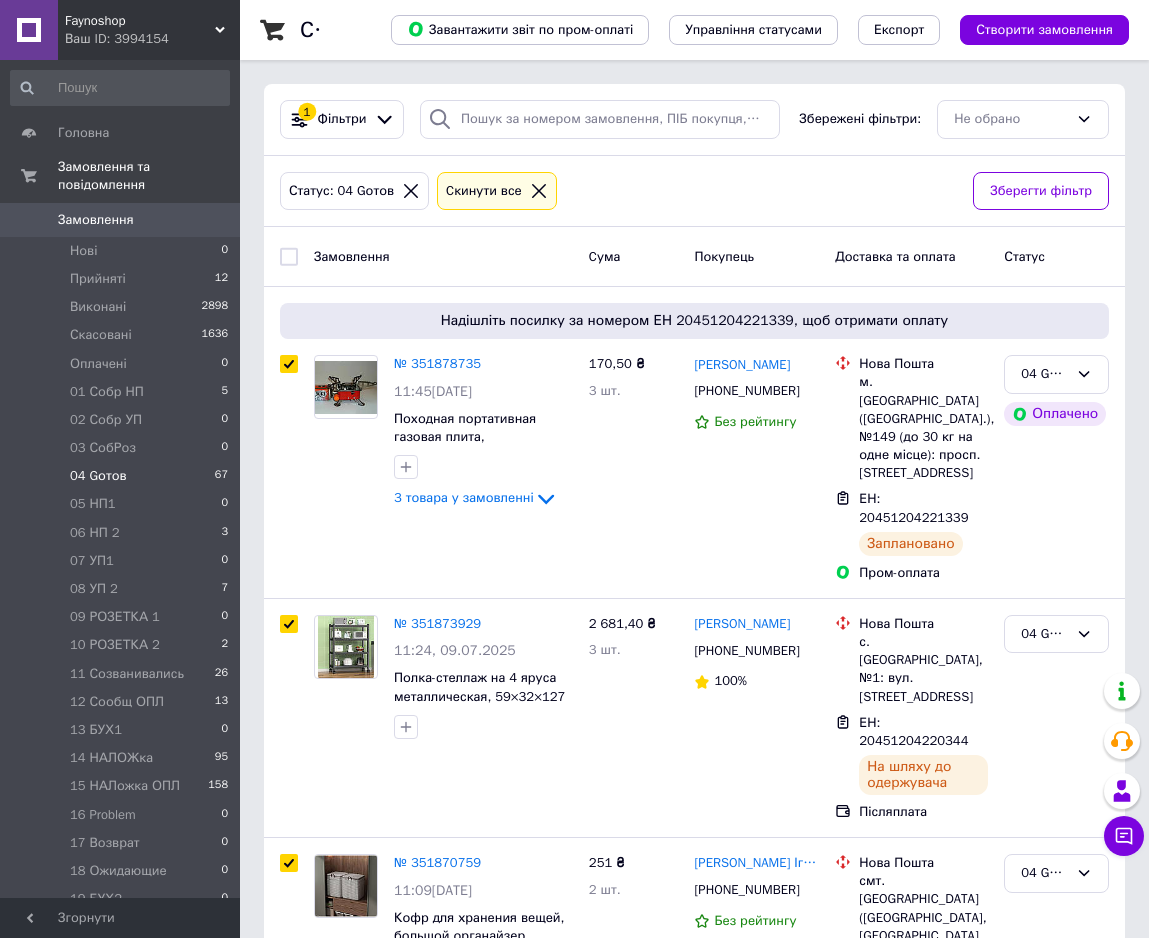 checkbox on "true" 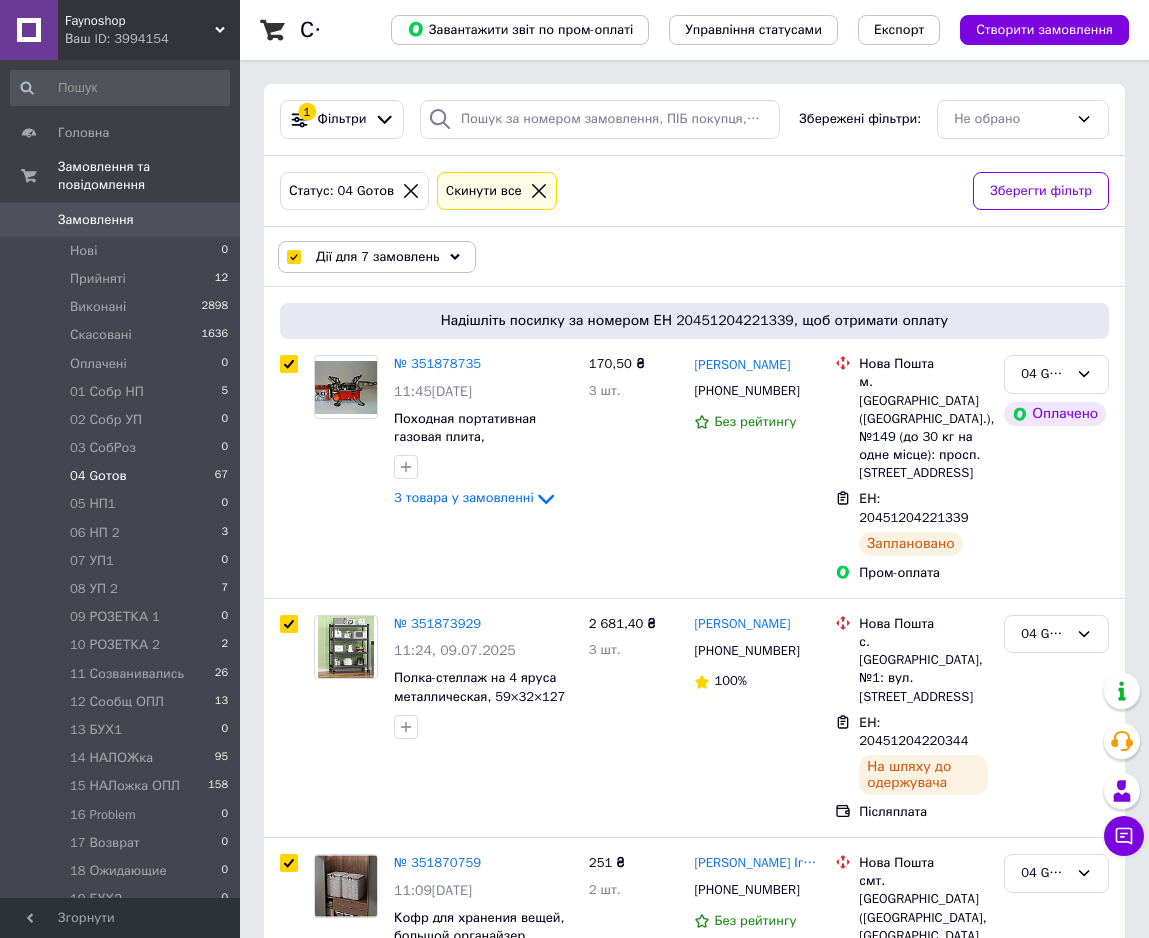 click 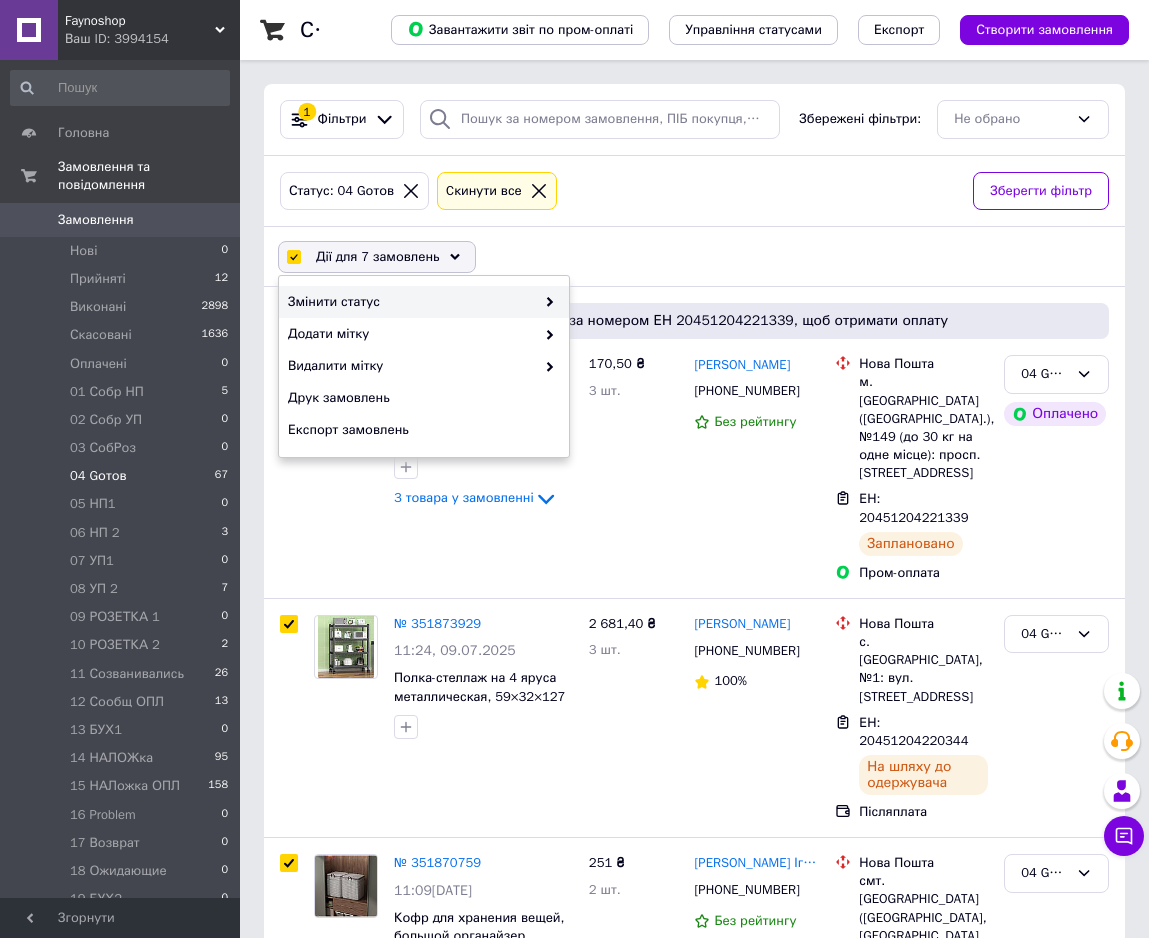 click 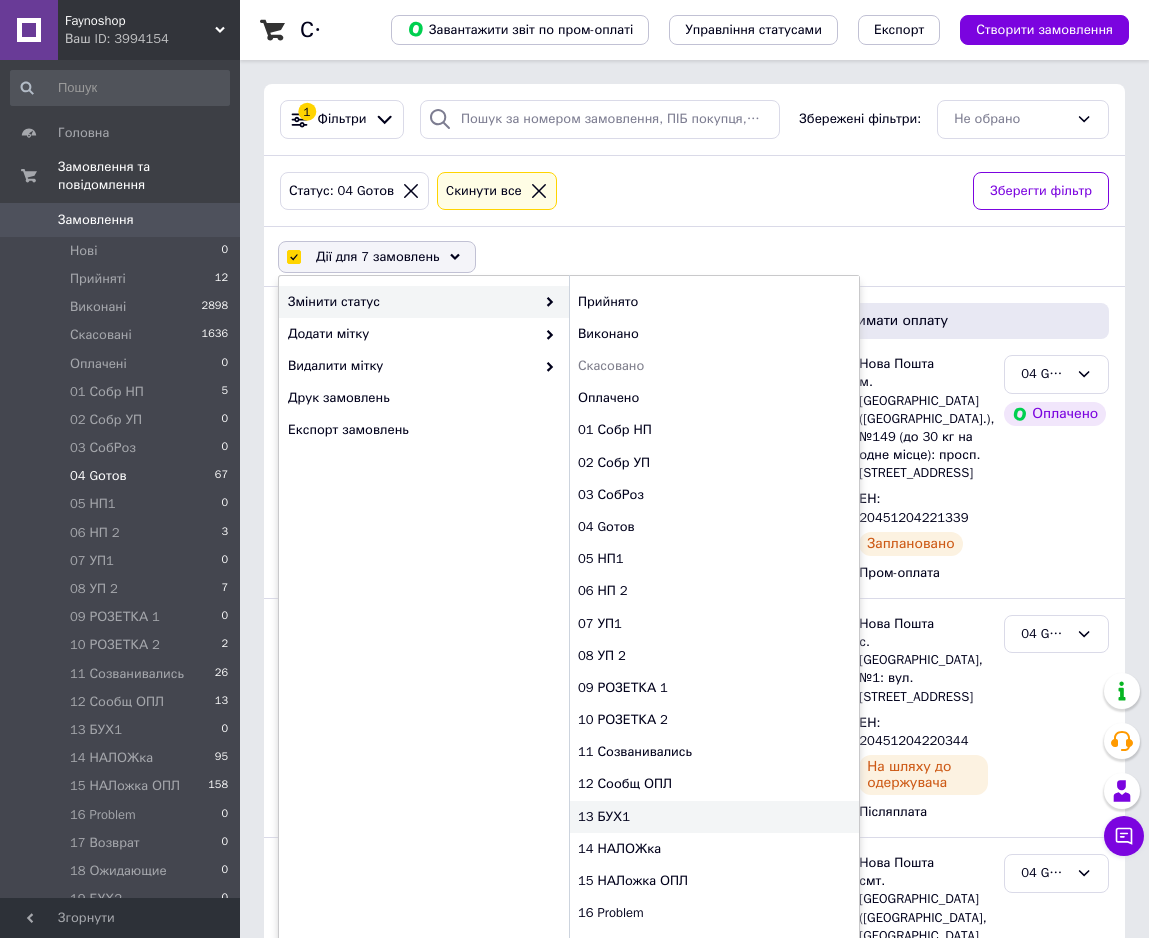click on "13 БУХ1" at bounding box center (714, 817) 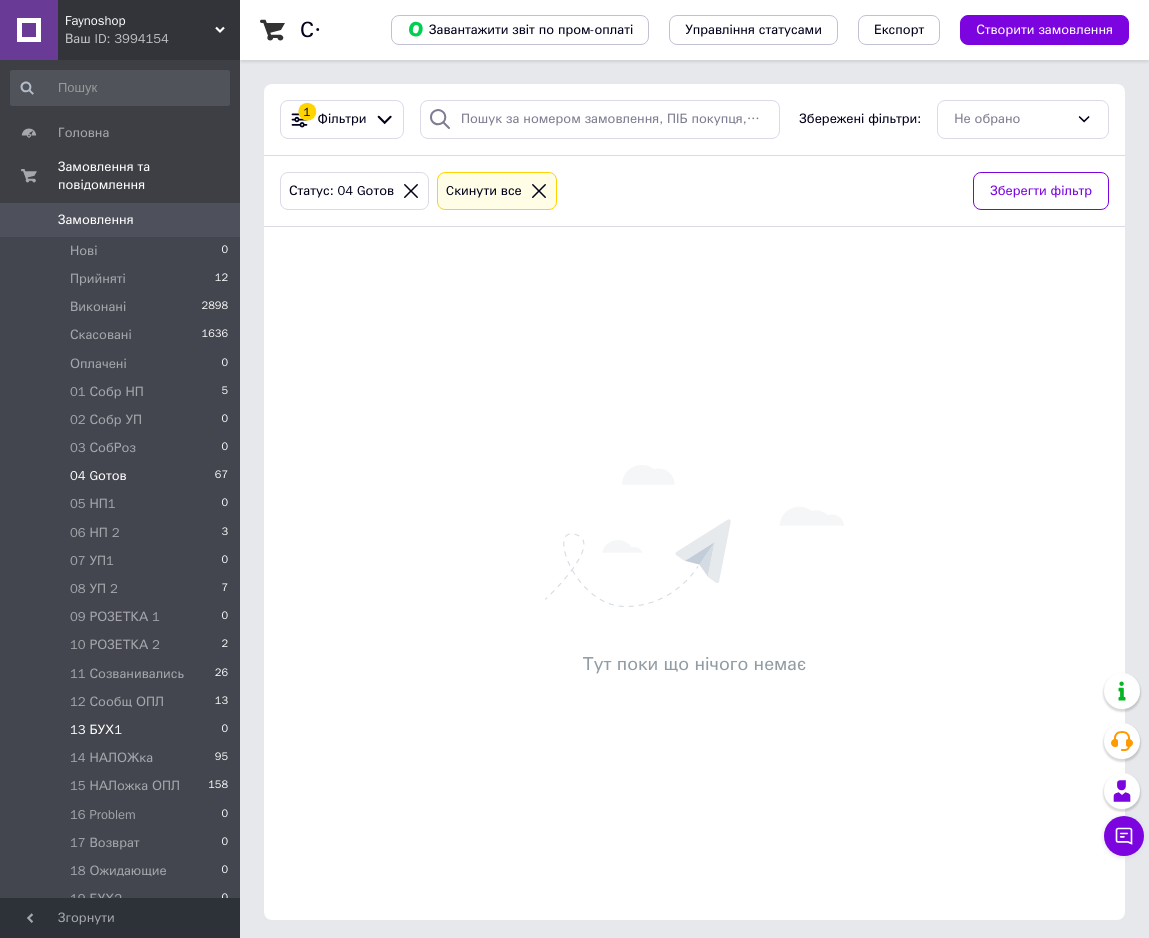 click on "13 БУХ1 0" at bounding box center (120, 730) 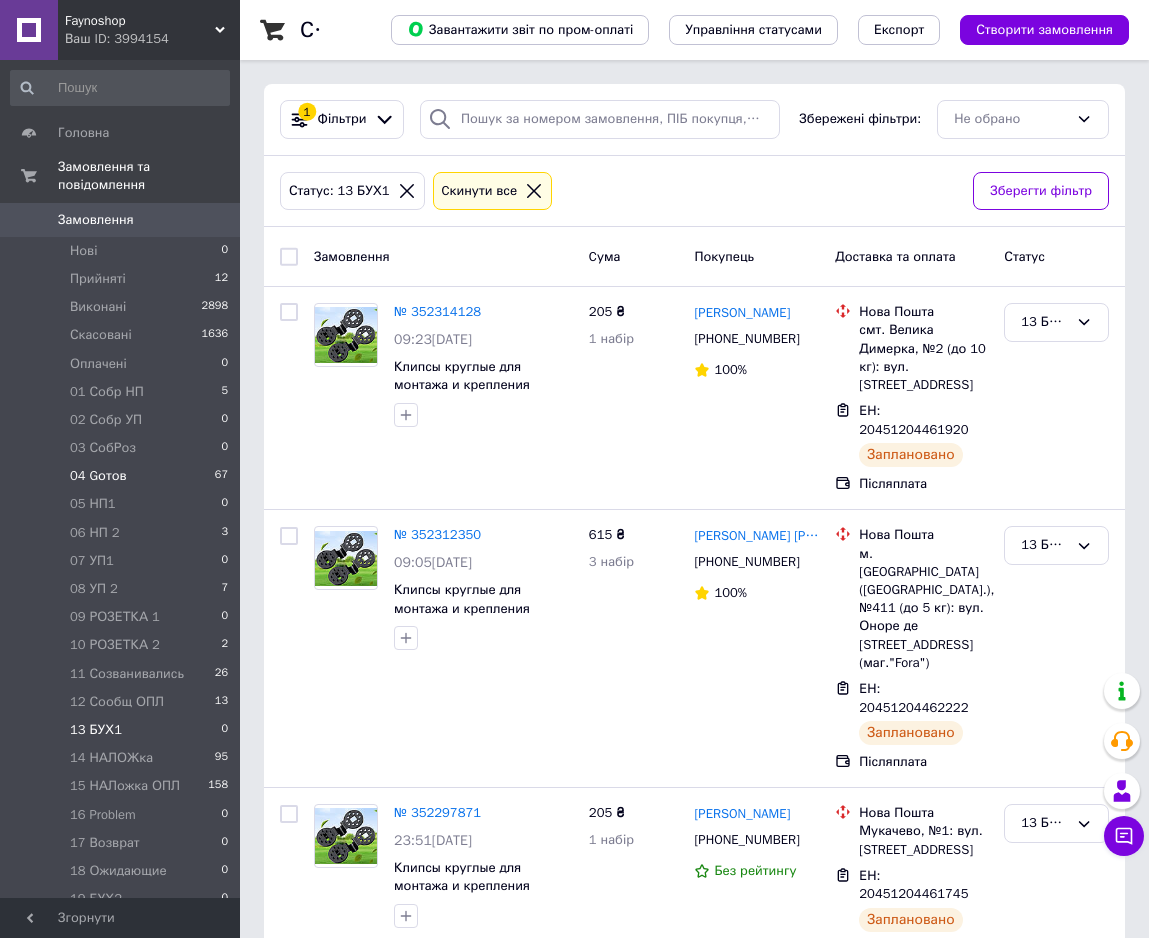 click on "04 Gотов 67" at bounding box center [120, 476] 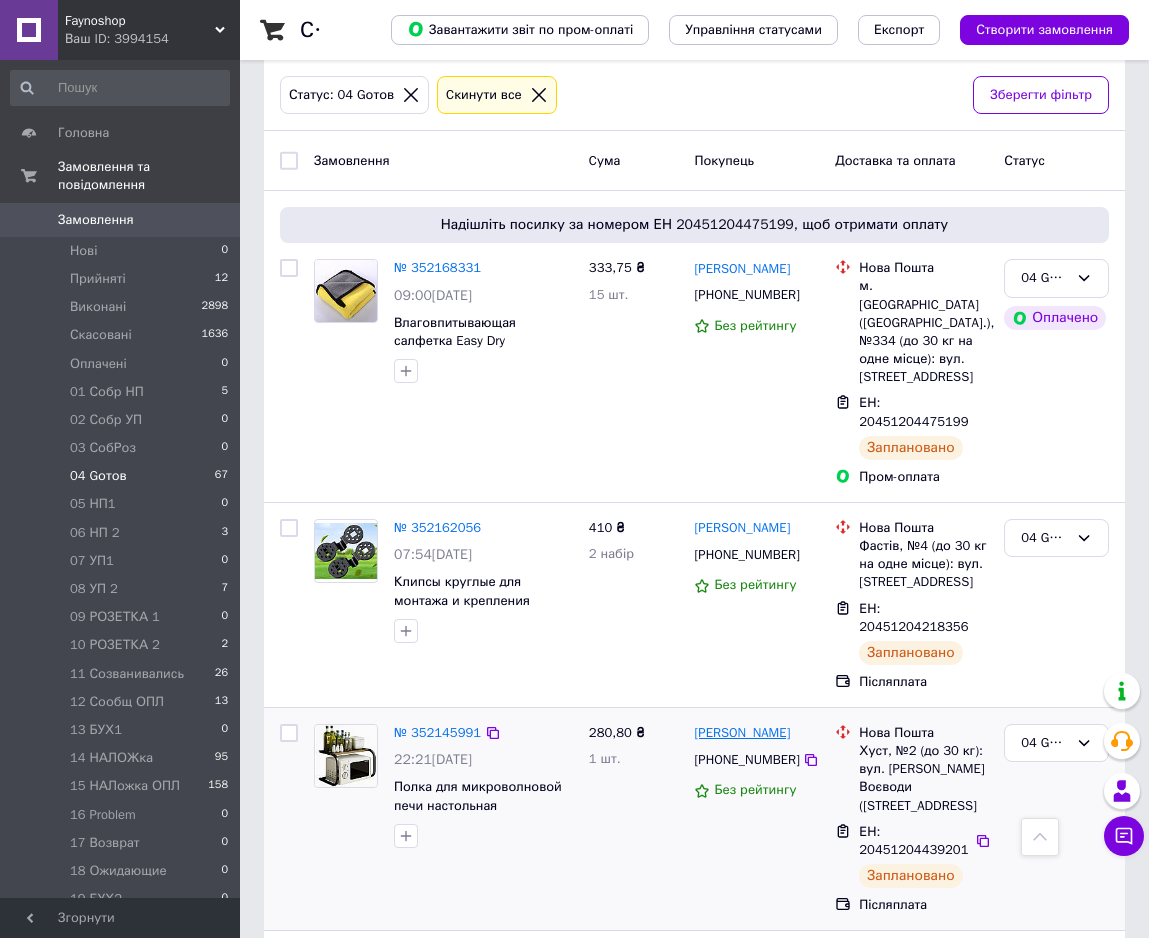 scroll, scrollTop: 0, scrollLeft: 0, axis: both 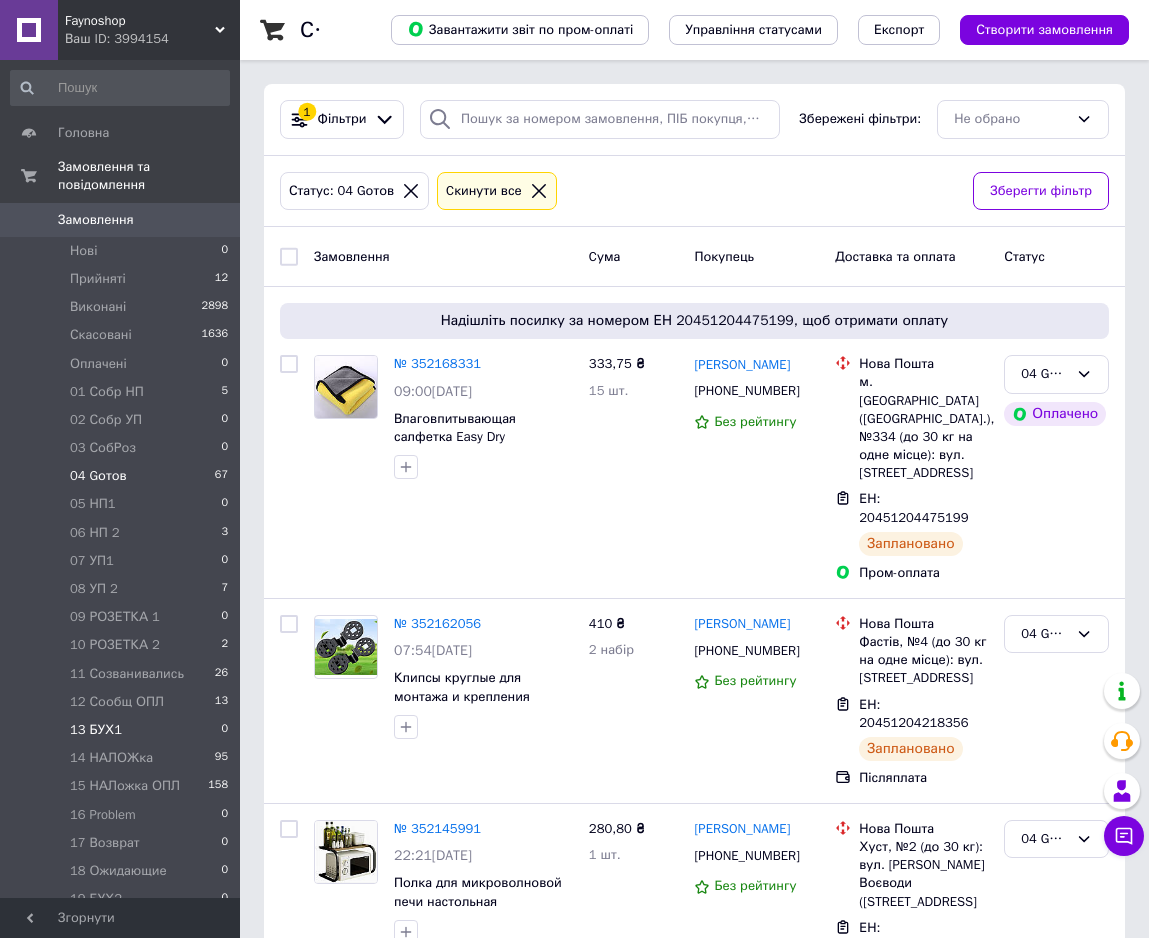 click on "13 БУХ1 0" at bounding box center [120, 730] 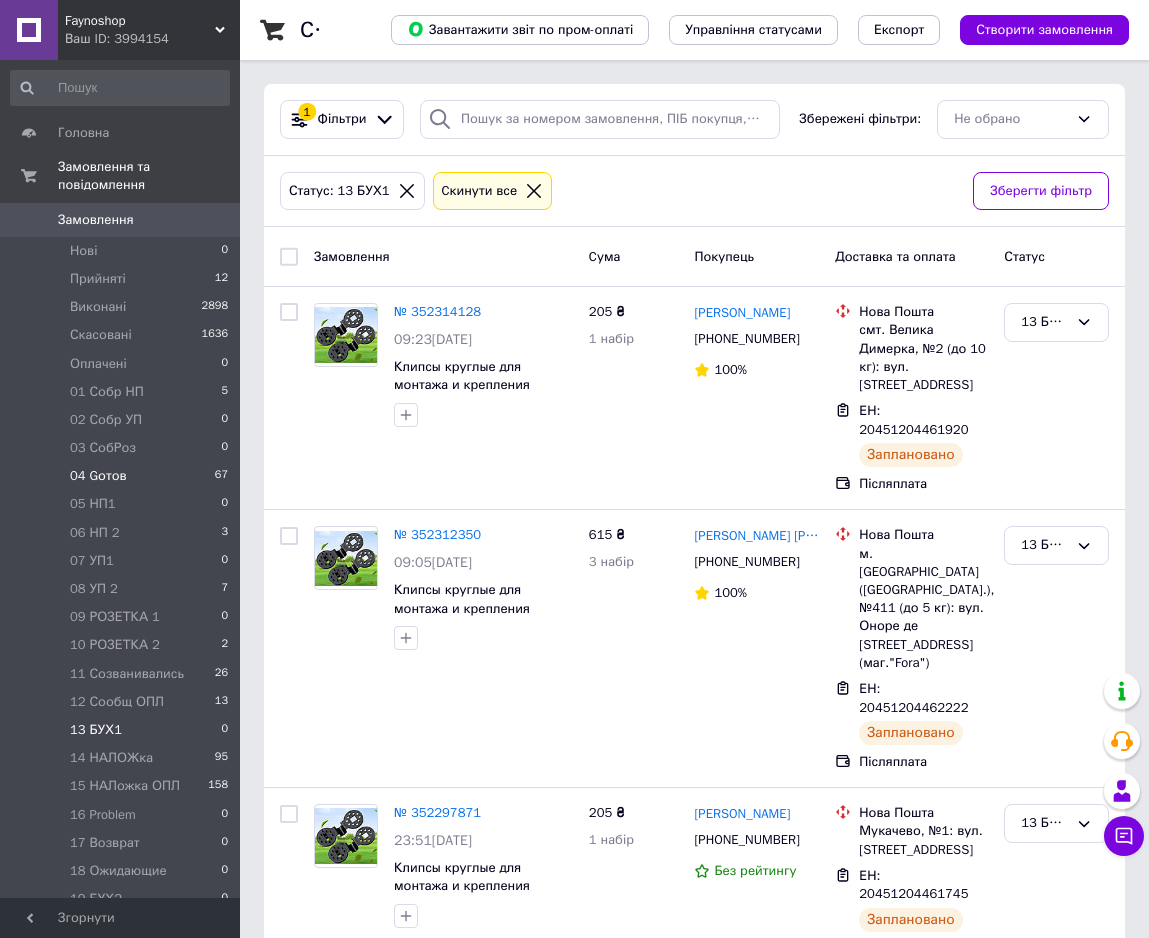 click on "04 Gотов 67" at bounding box center [120, 476] 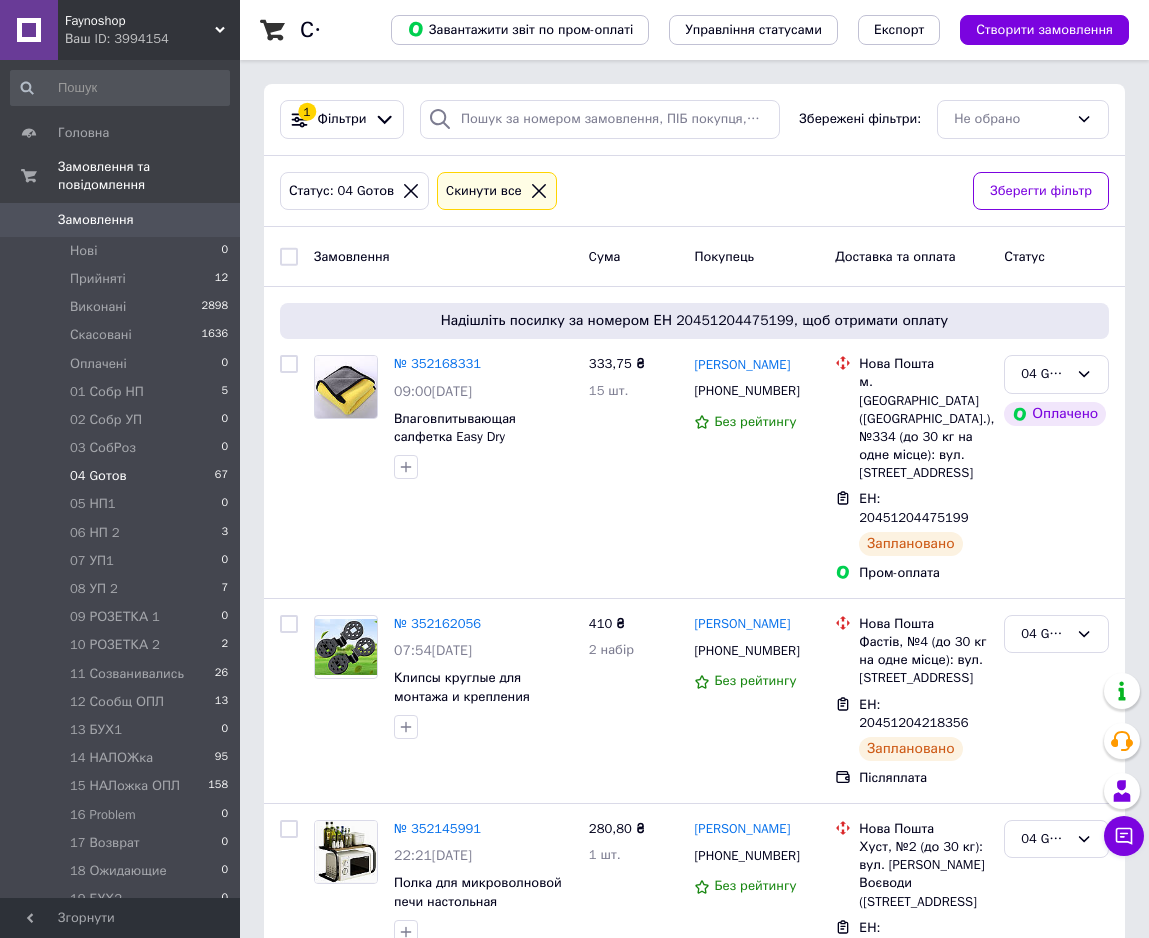 click at bounding box center (289, 257) 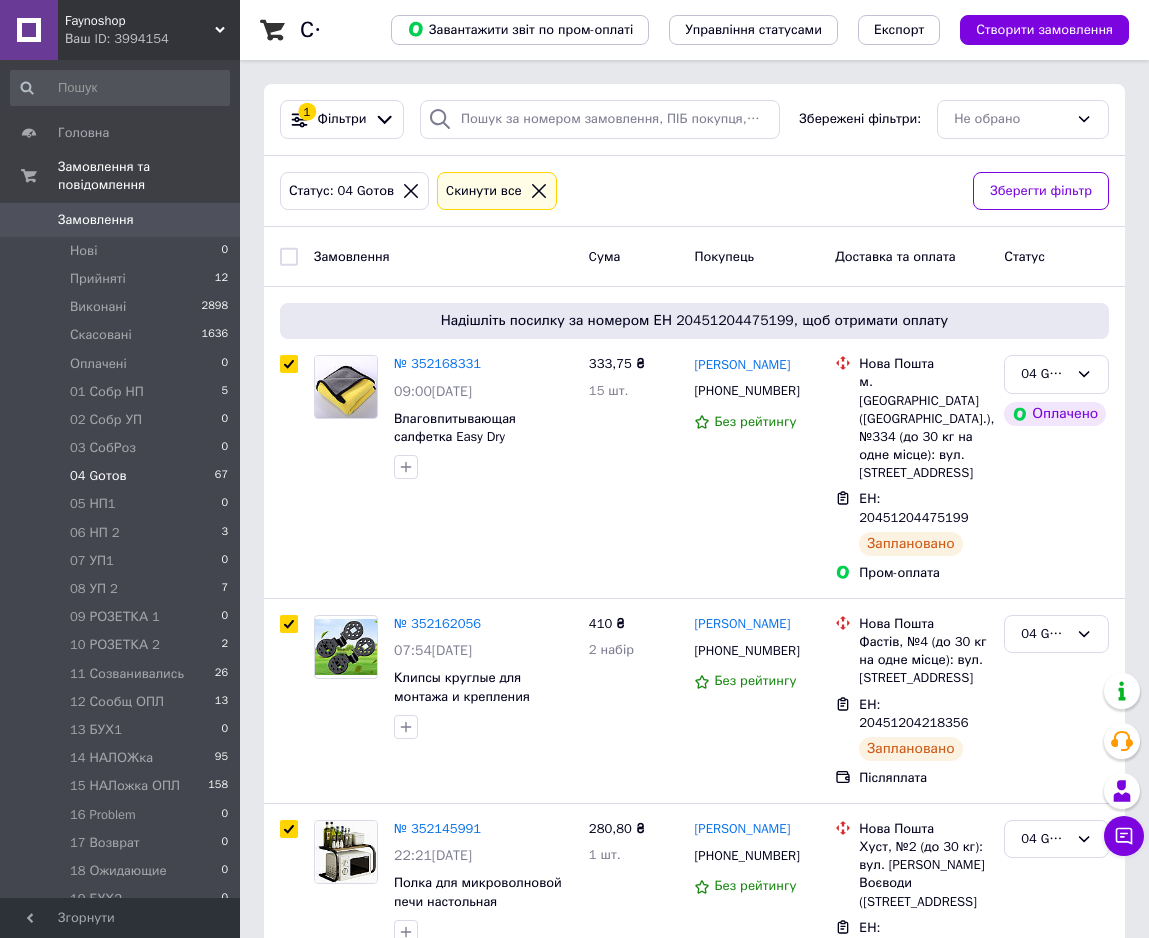 checkbox on "true" 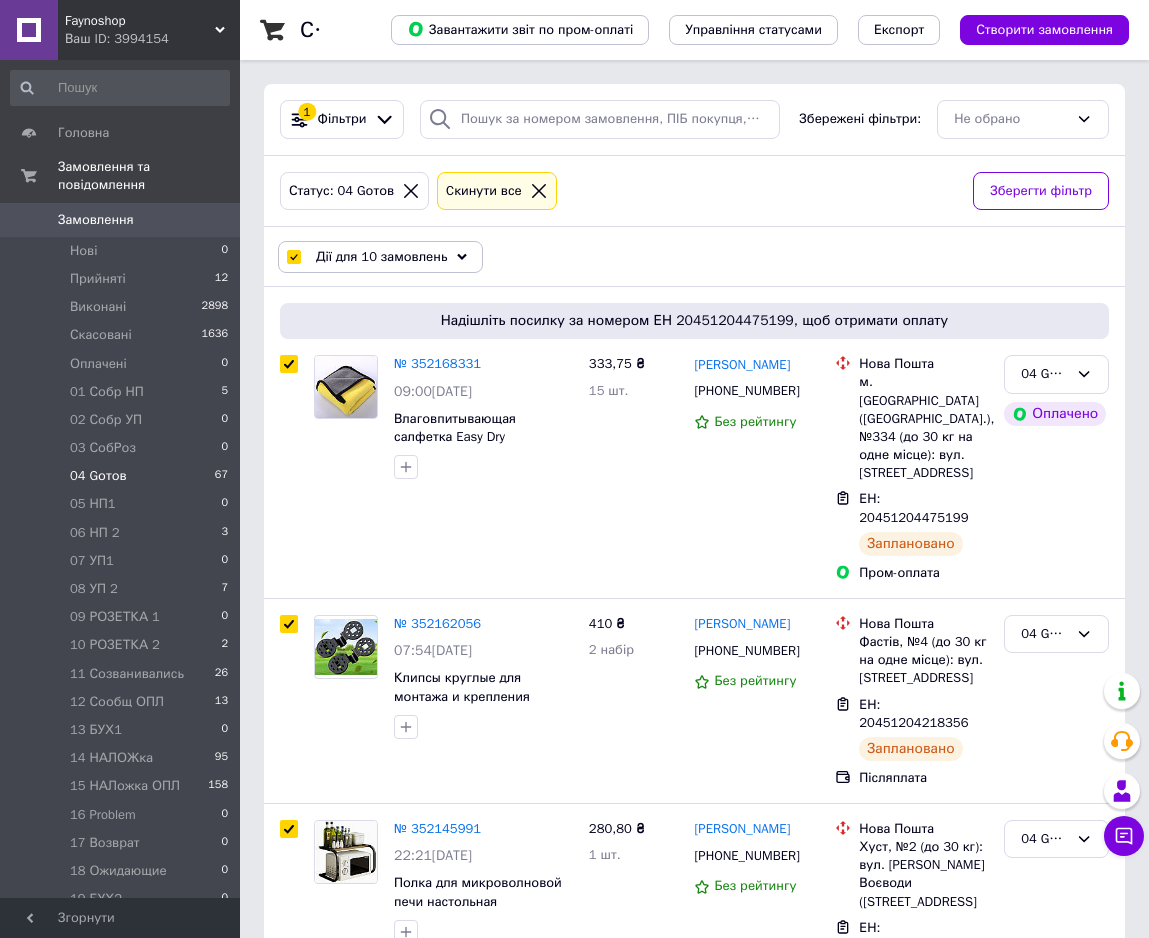 click on "Дії для 10 замовлень" at bounding box center [380, 257] 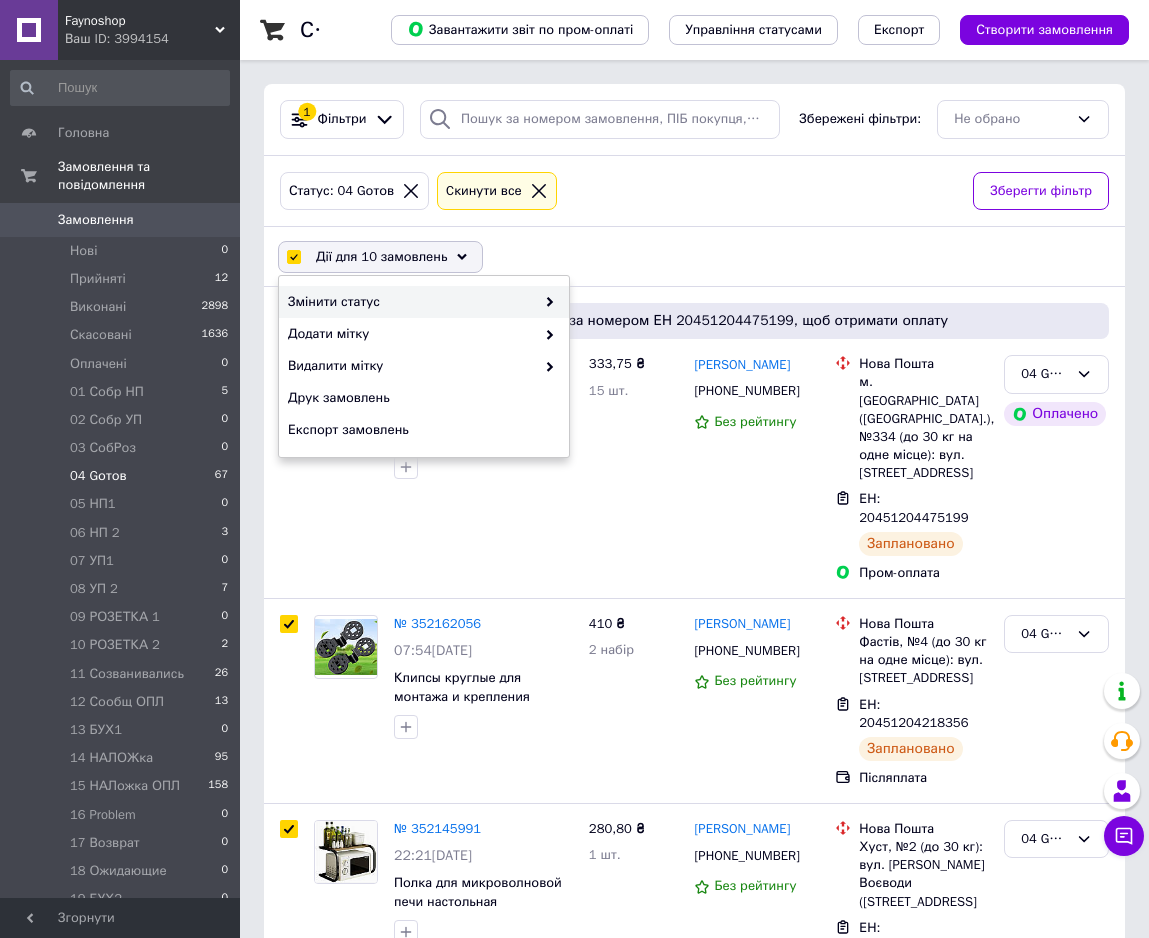 click 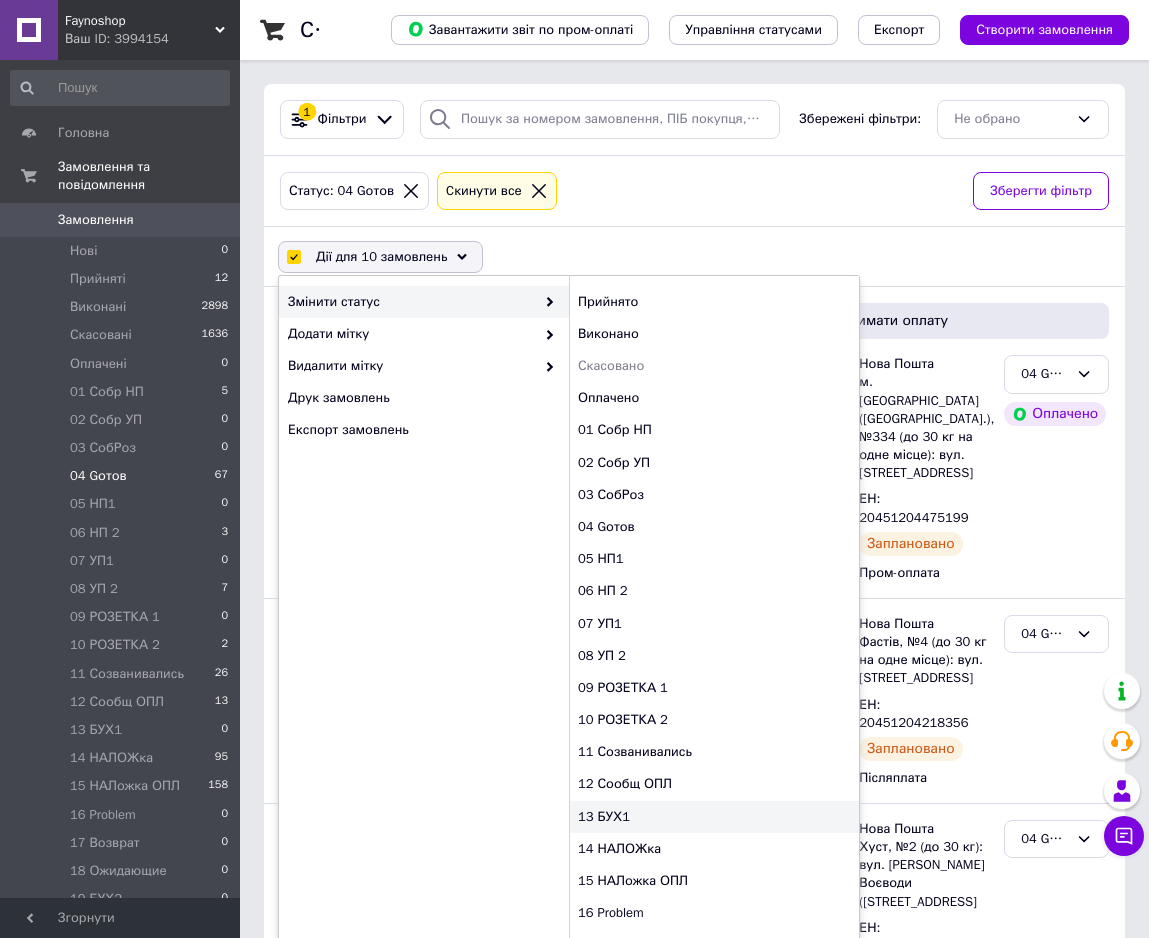 click on "13 БУХ1" at bounding box center [714, 817] 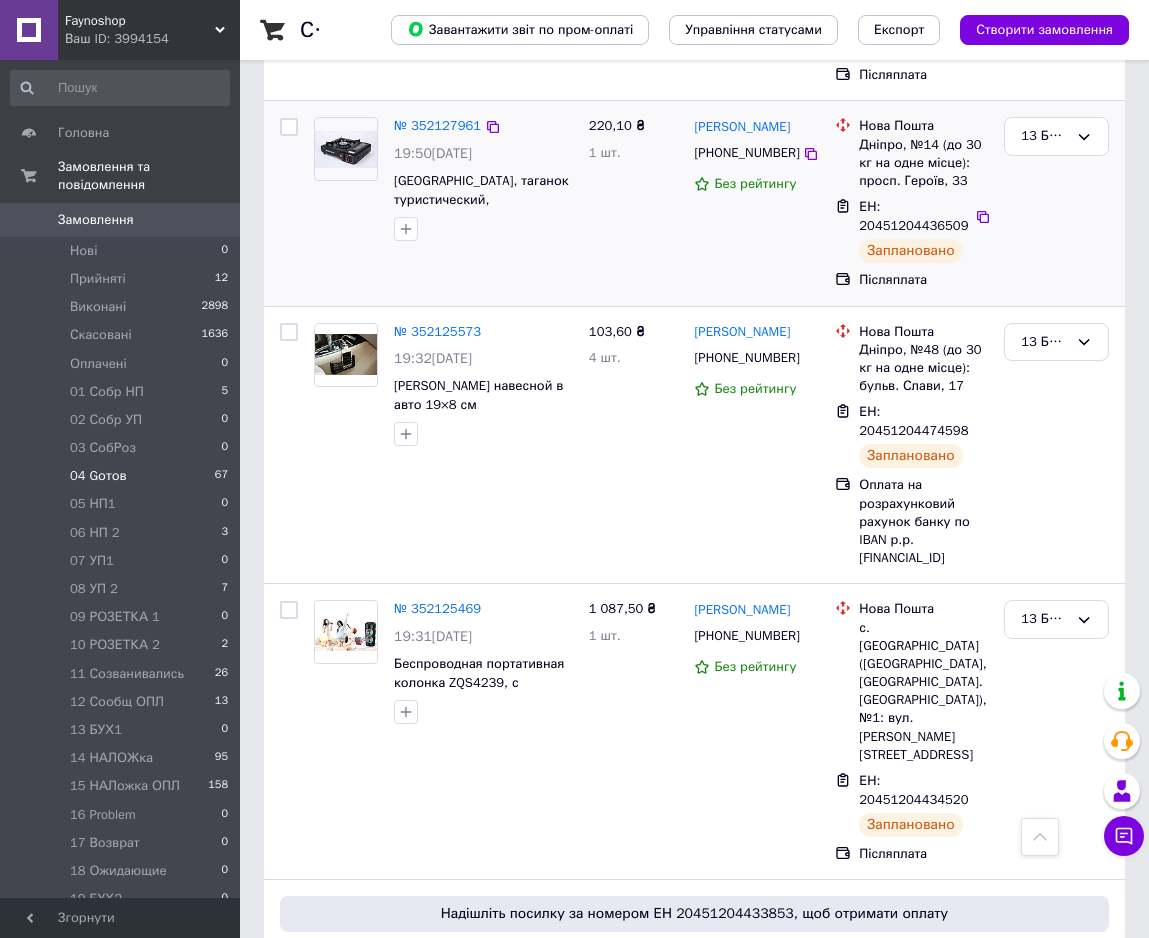 scroll, scrollTop: 1728, scrollLeft: 0, axis: vertical 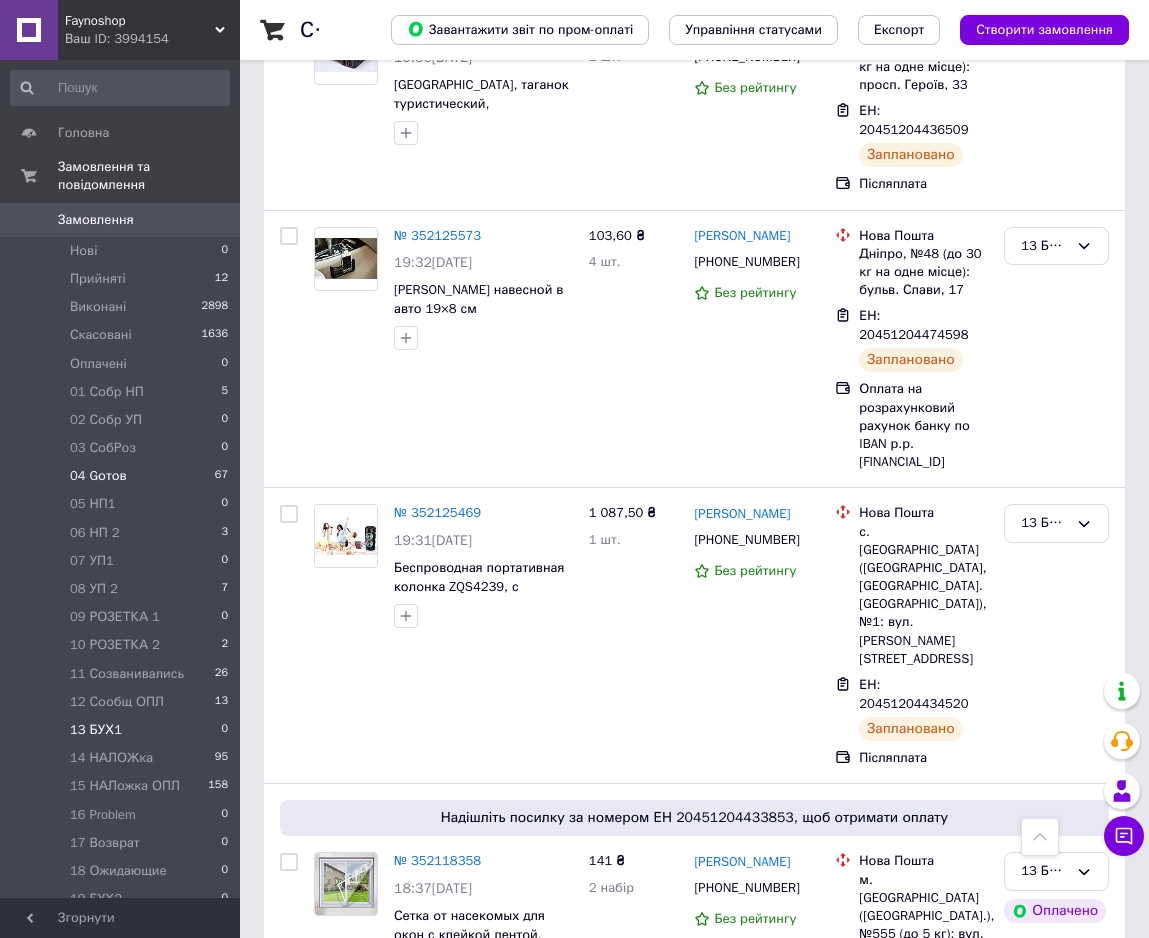 click on "13 БУХ1 0" at bounding box center [120, 730] 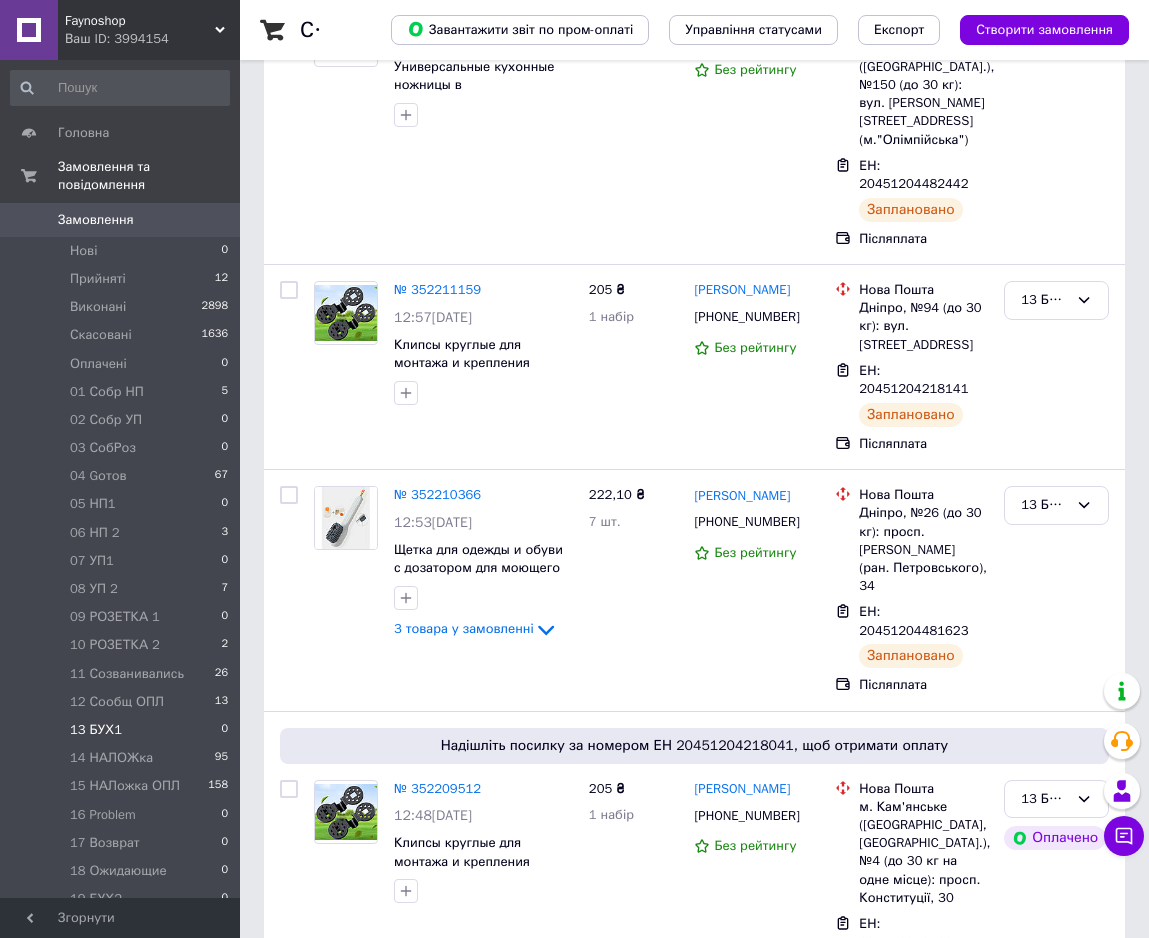 scroll, scrollTop: 0, scrollLeft: 0, axis: both 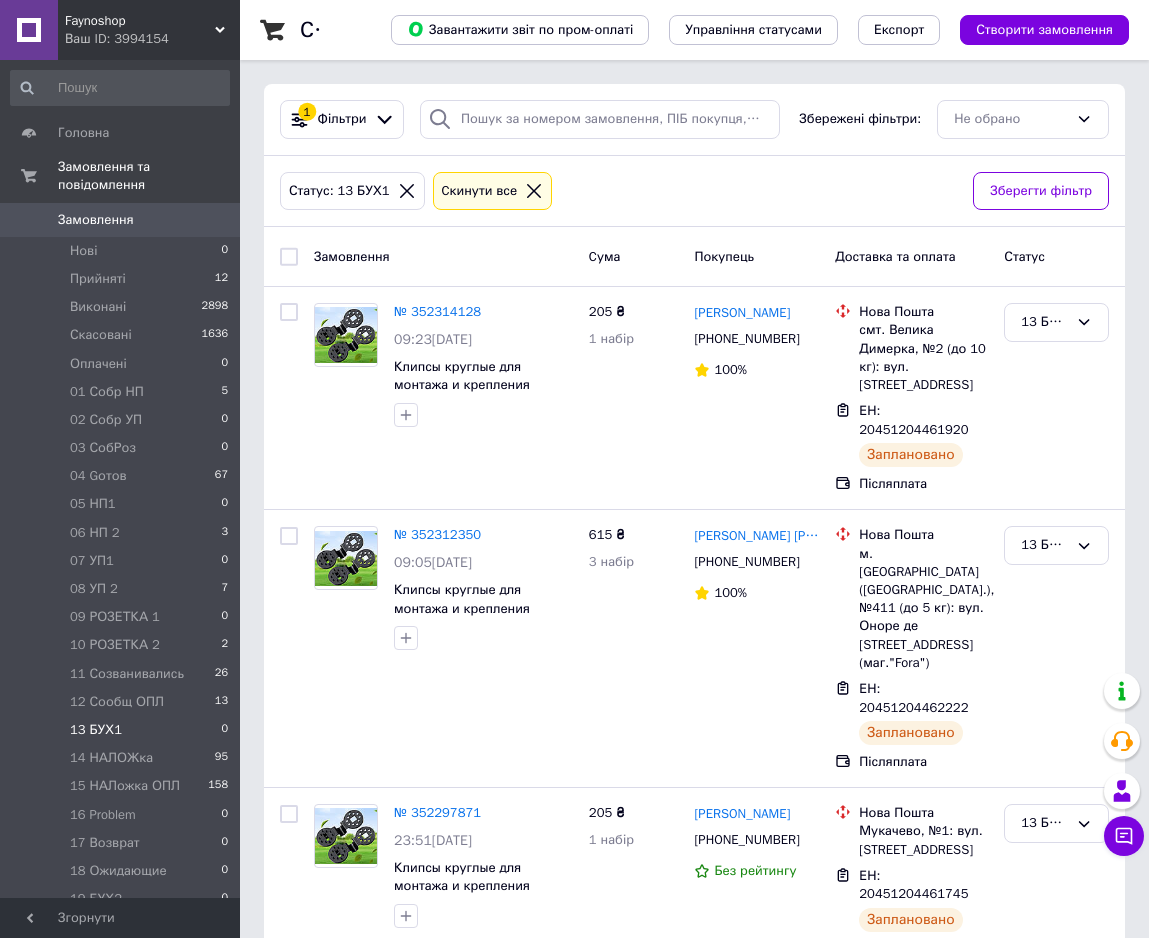 click on "13 БУХ1" at bounding box center [96, 730] 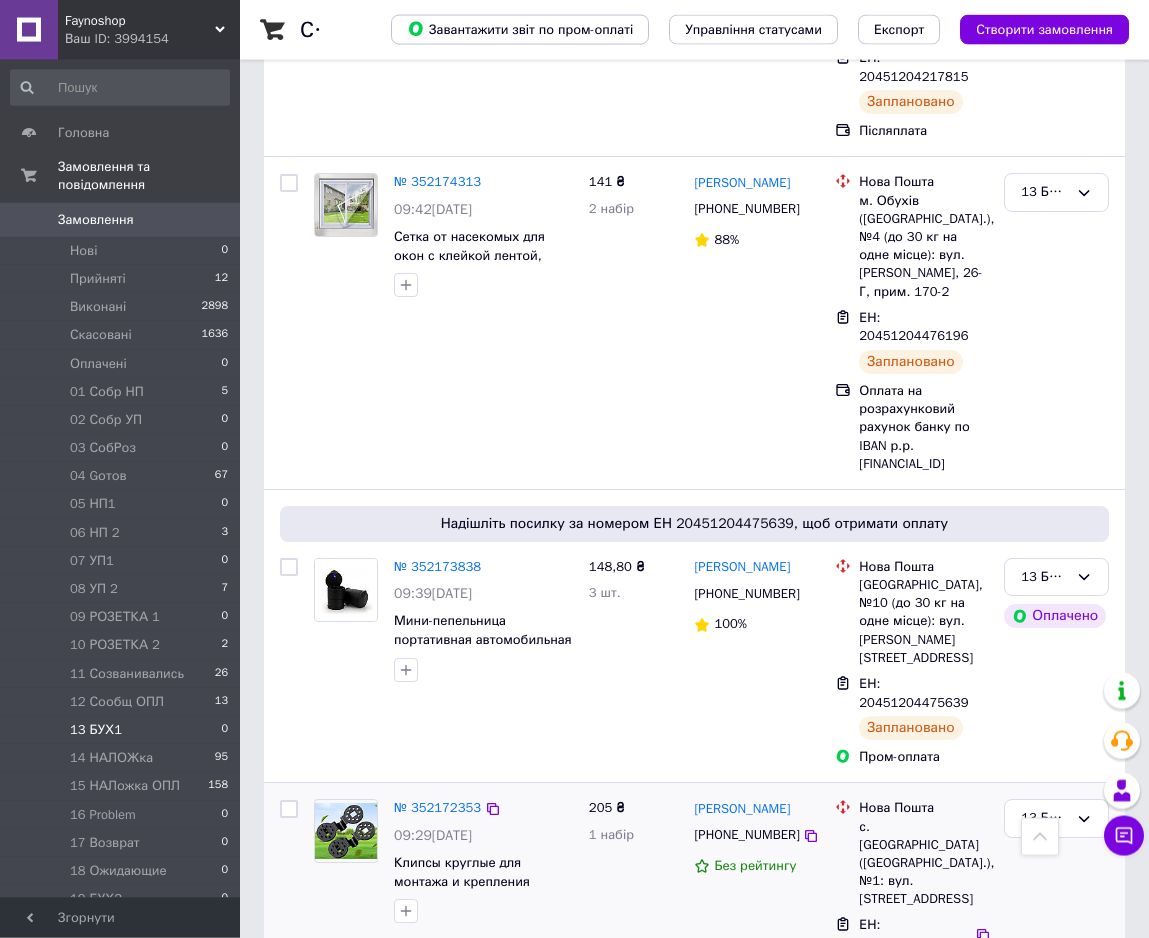 scroll, scrollTop: 4165, scrollLeft: 0, axis: vertical 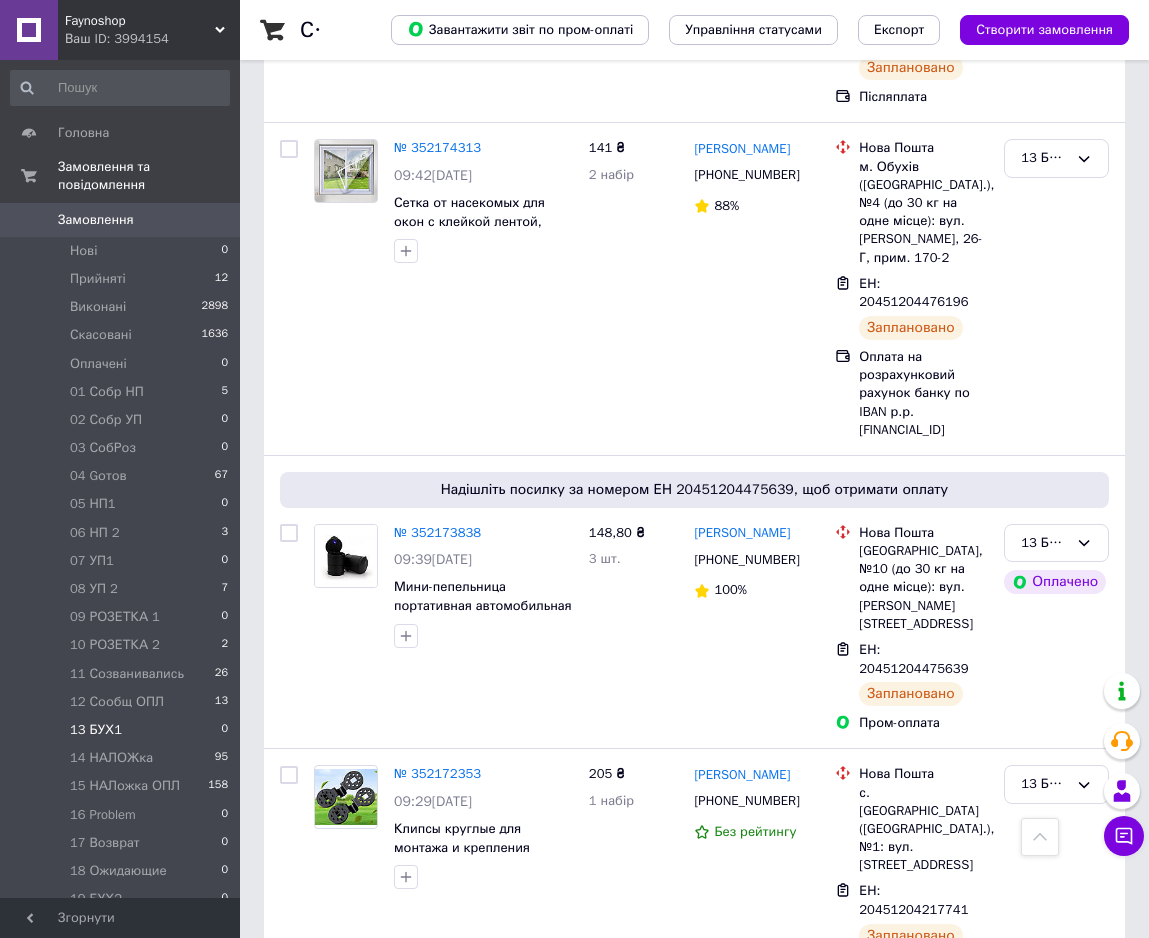 click on "2" at bounding box center [327, 1240] 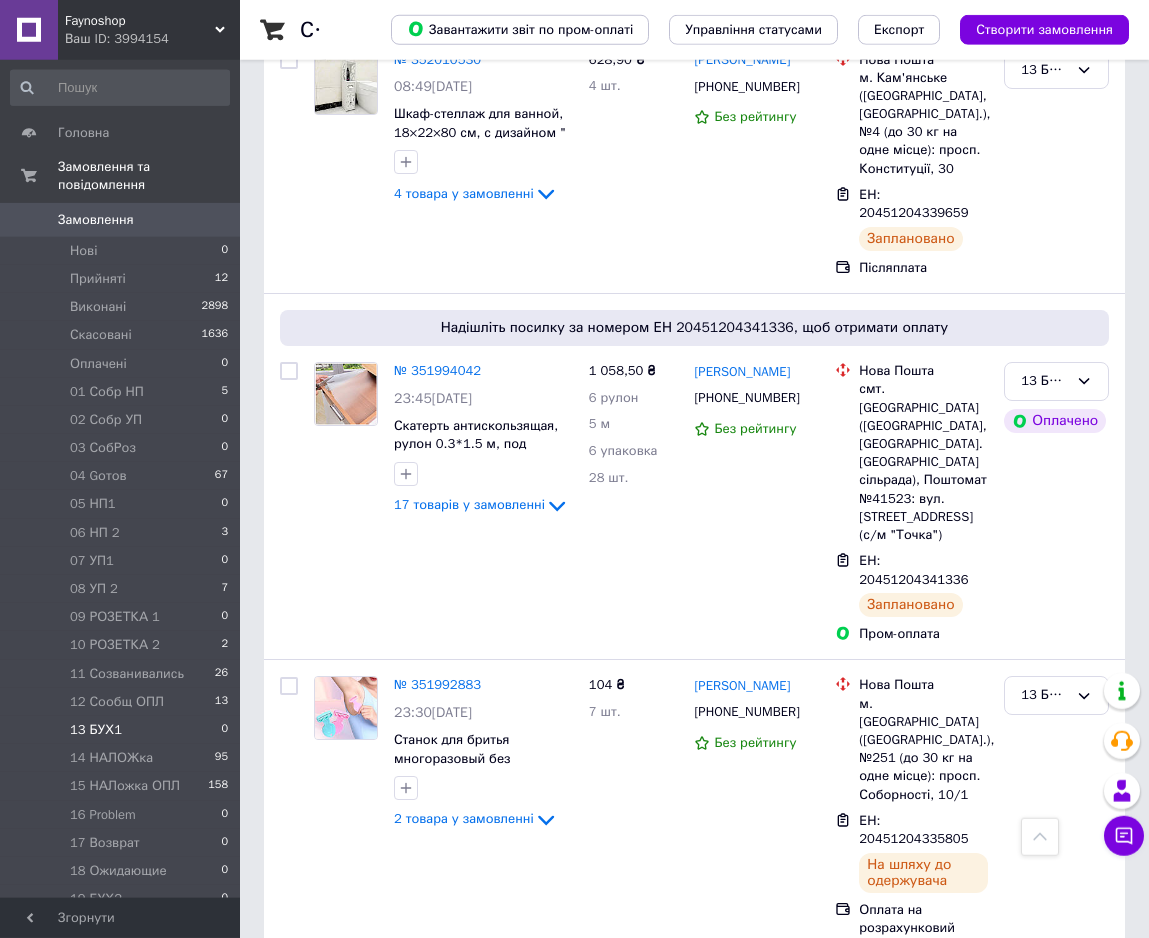 scroll, scrollTop: 4886, scrollLeft: 0, axis: vertical 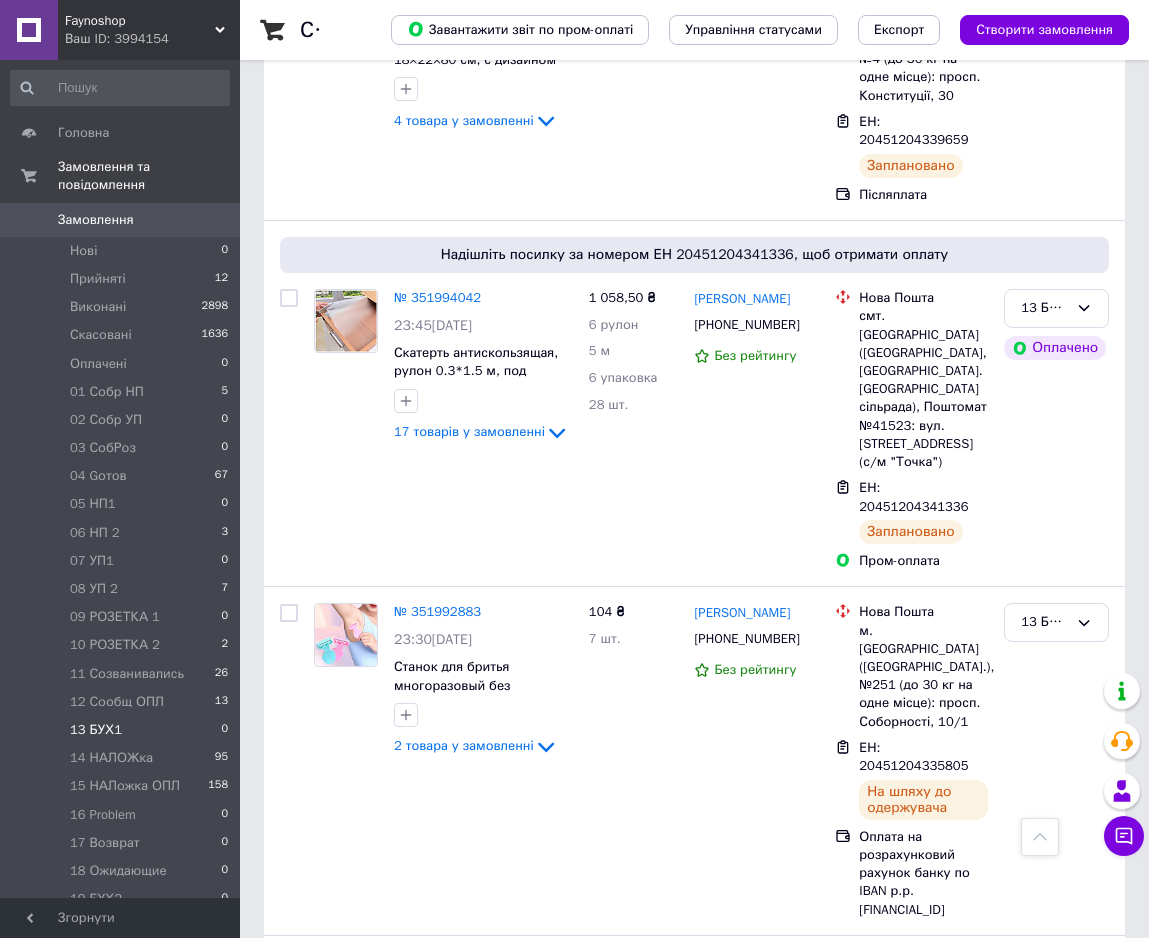 click on "3" at bounding box center (494, 1291) 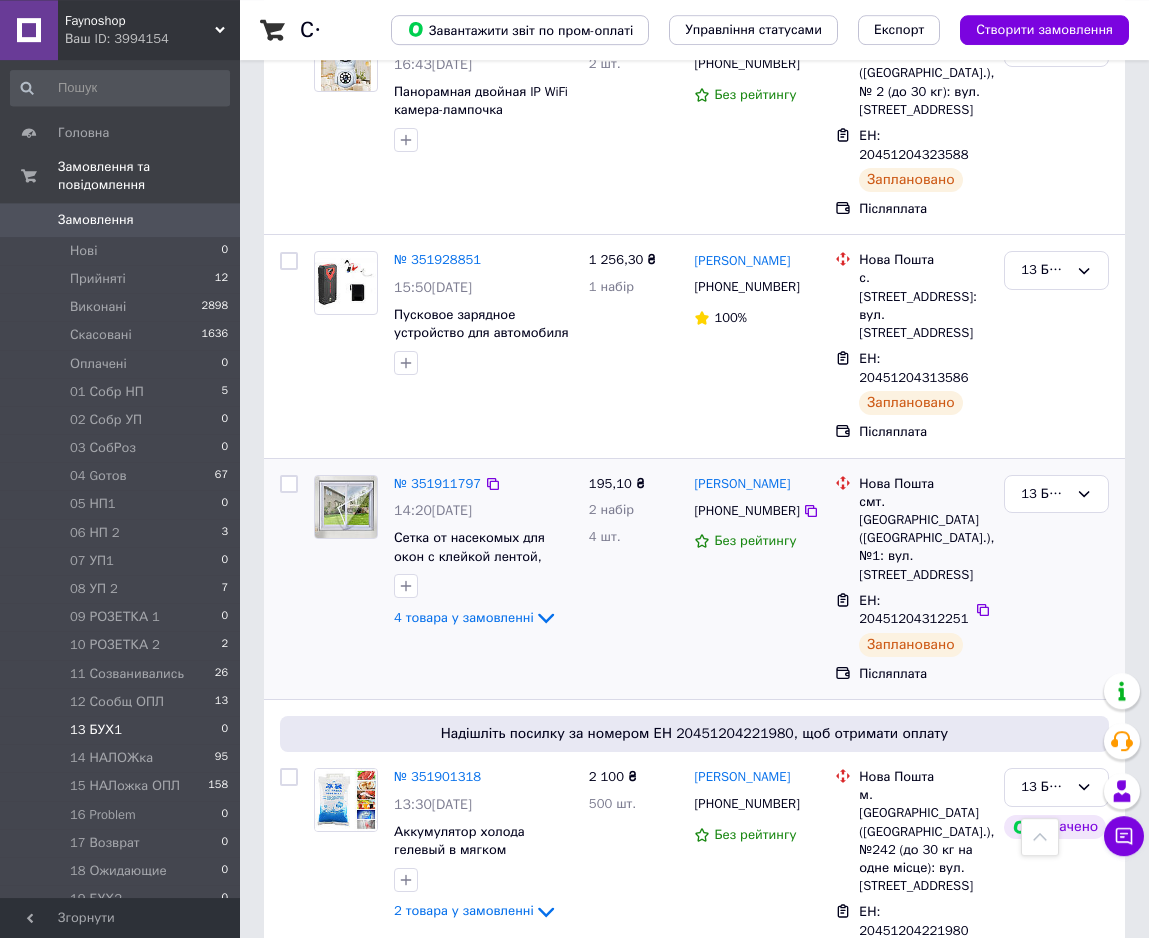 scroll, scrollTop: 4535, scrollLeft: 0, axis: vertical 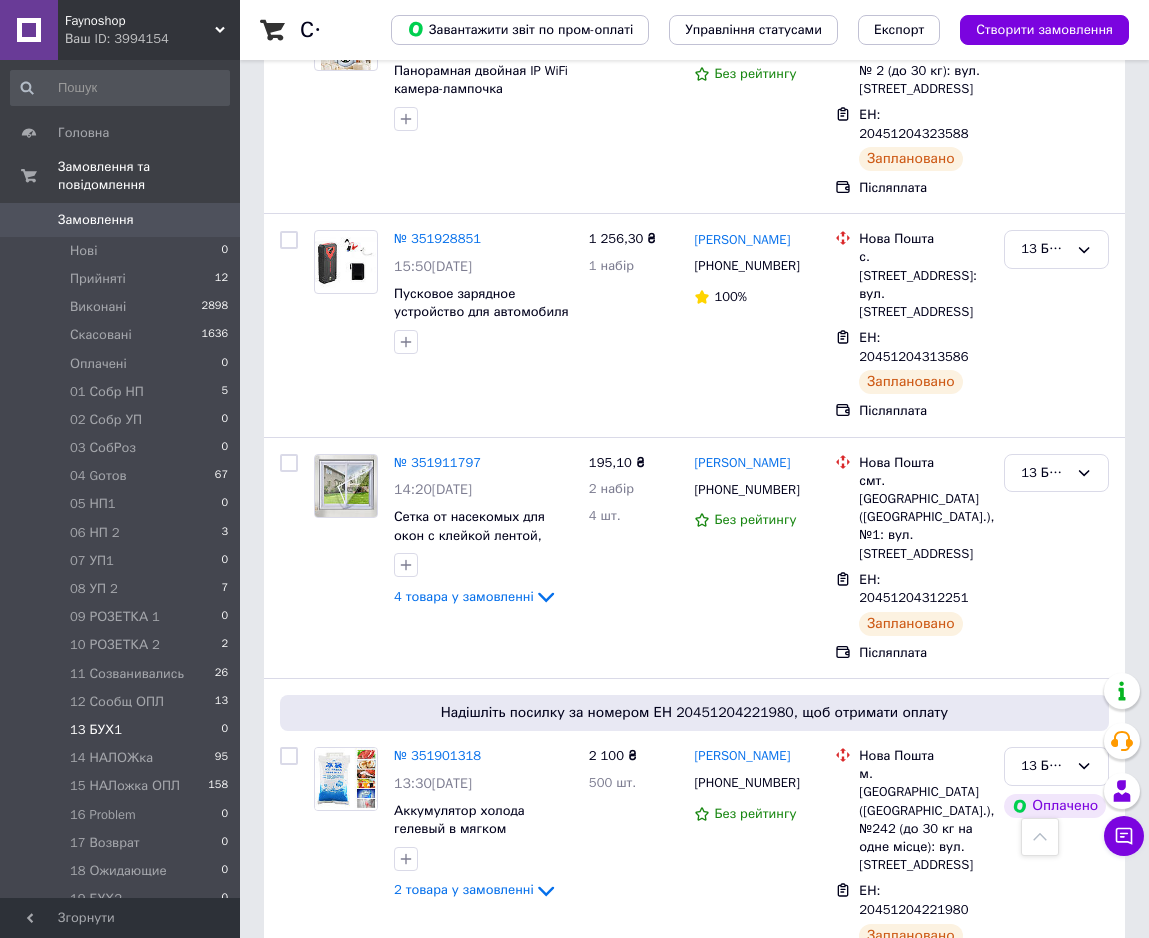 click on "4" at bounding box center [539, 1222] 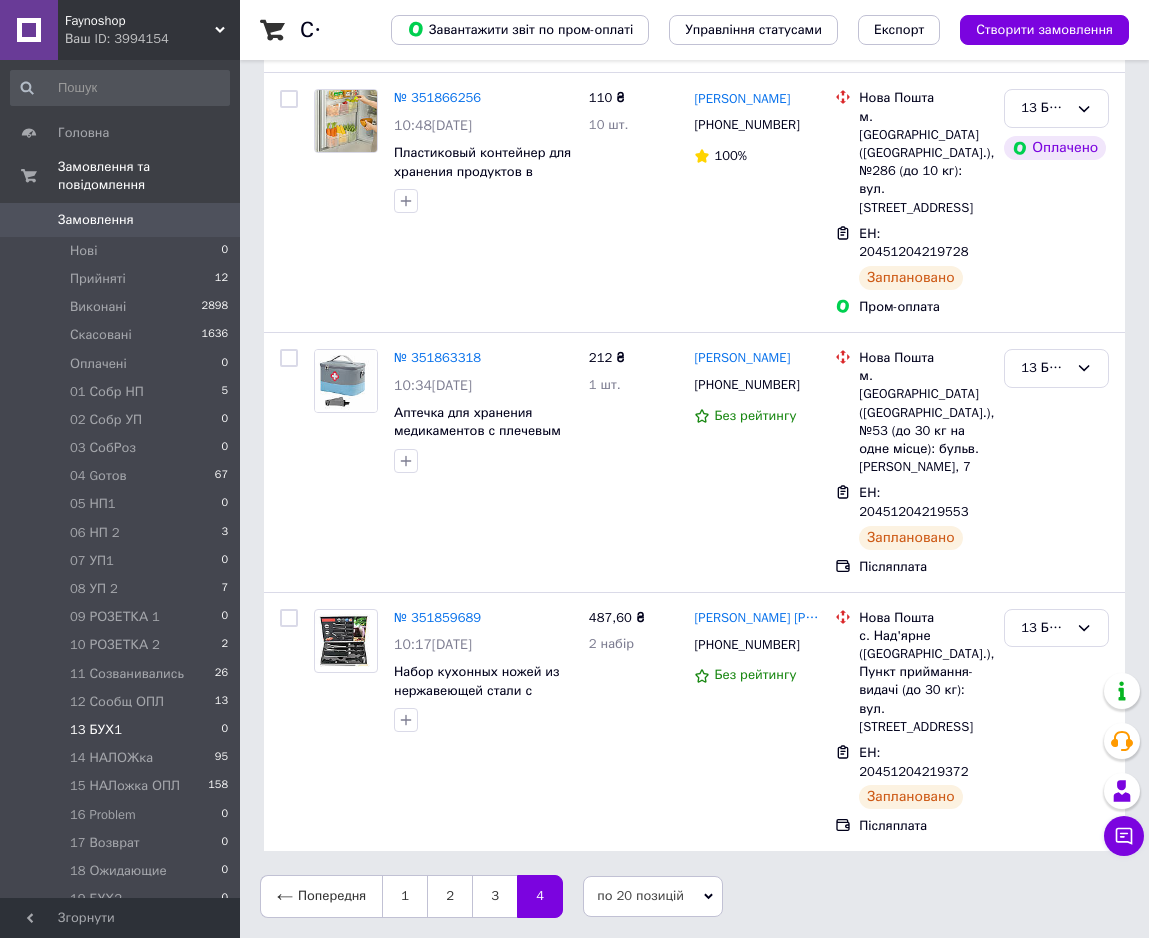 scroll, scrollTop: 0, scrollLeft: 0, axis: both 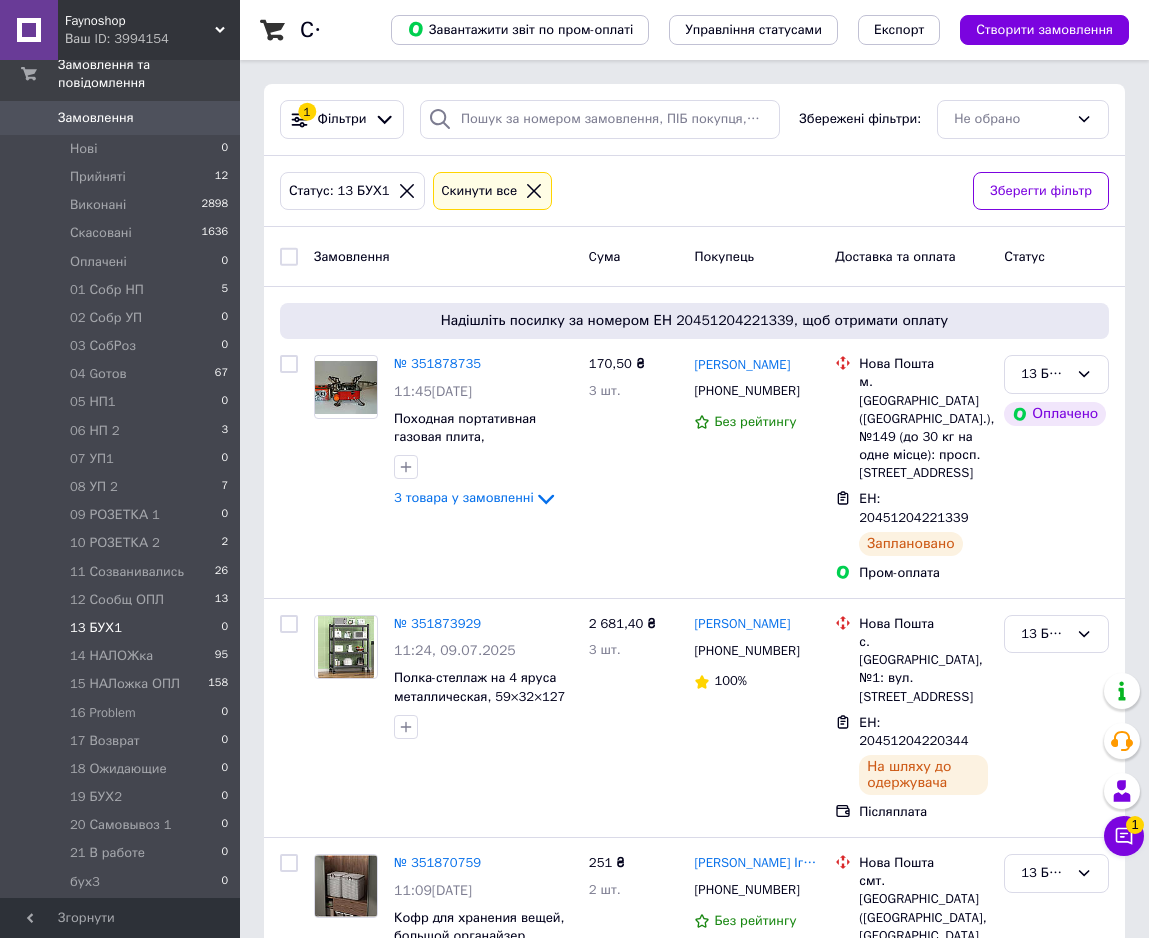 click 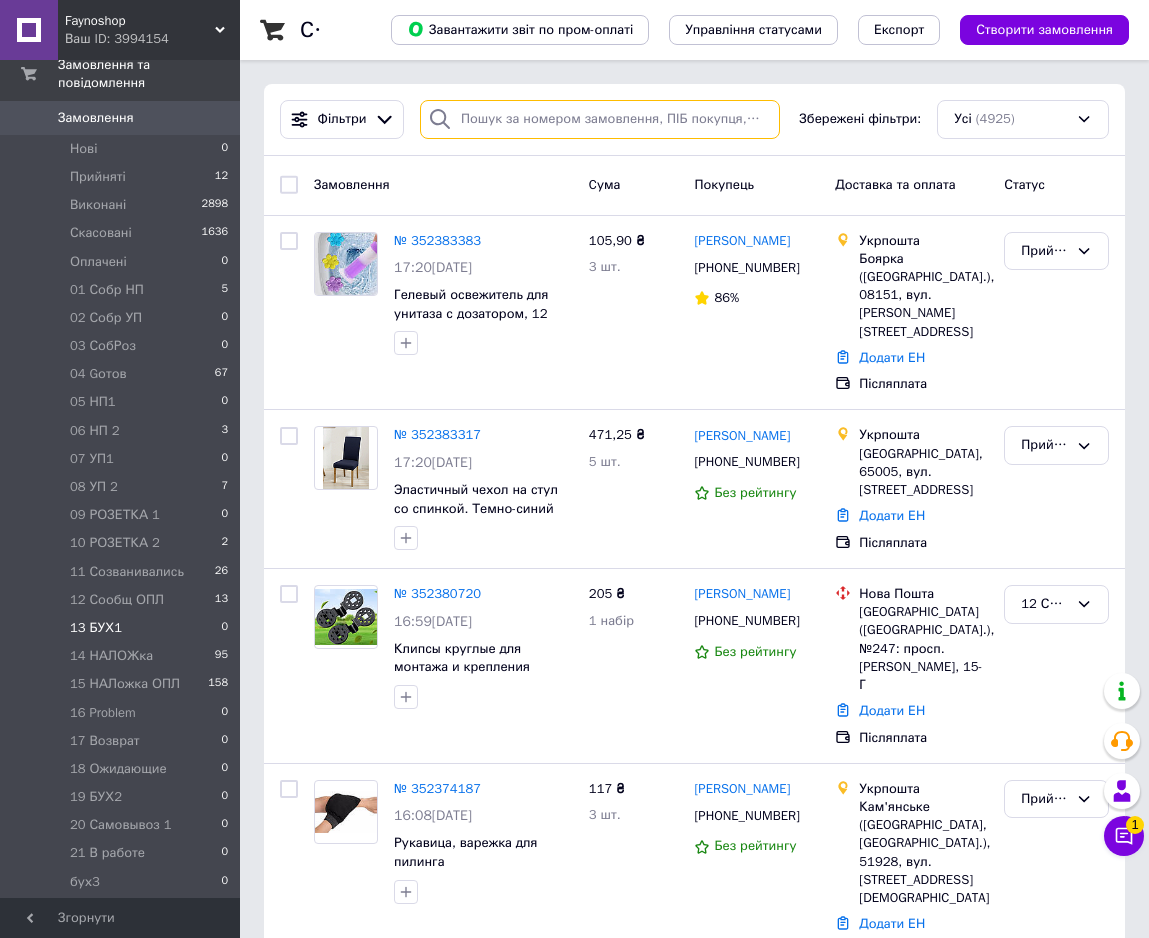 paste on "351996945" 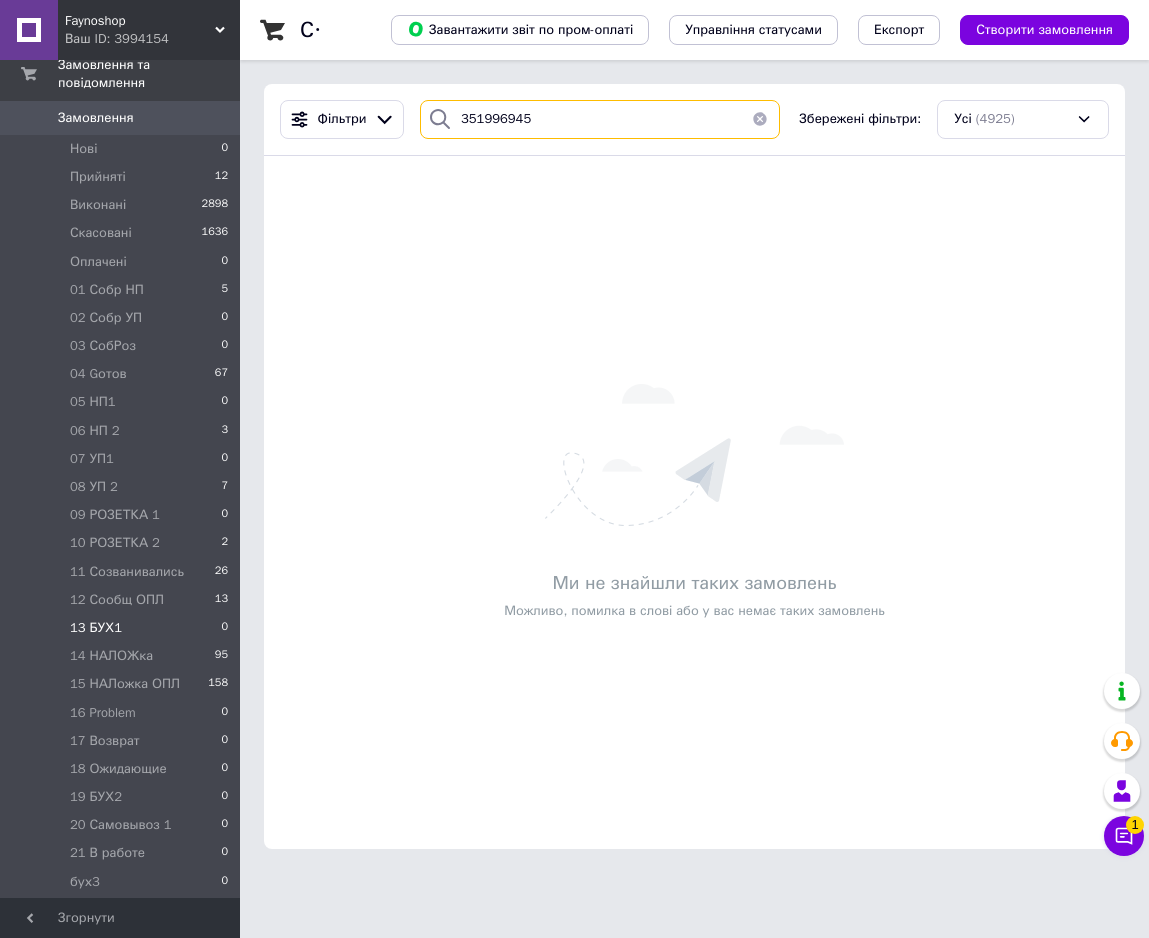 type on "351996945" 